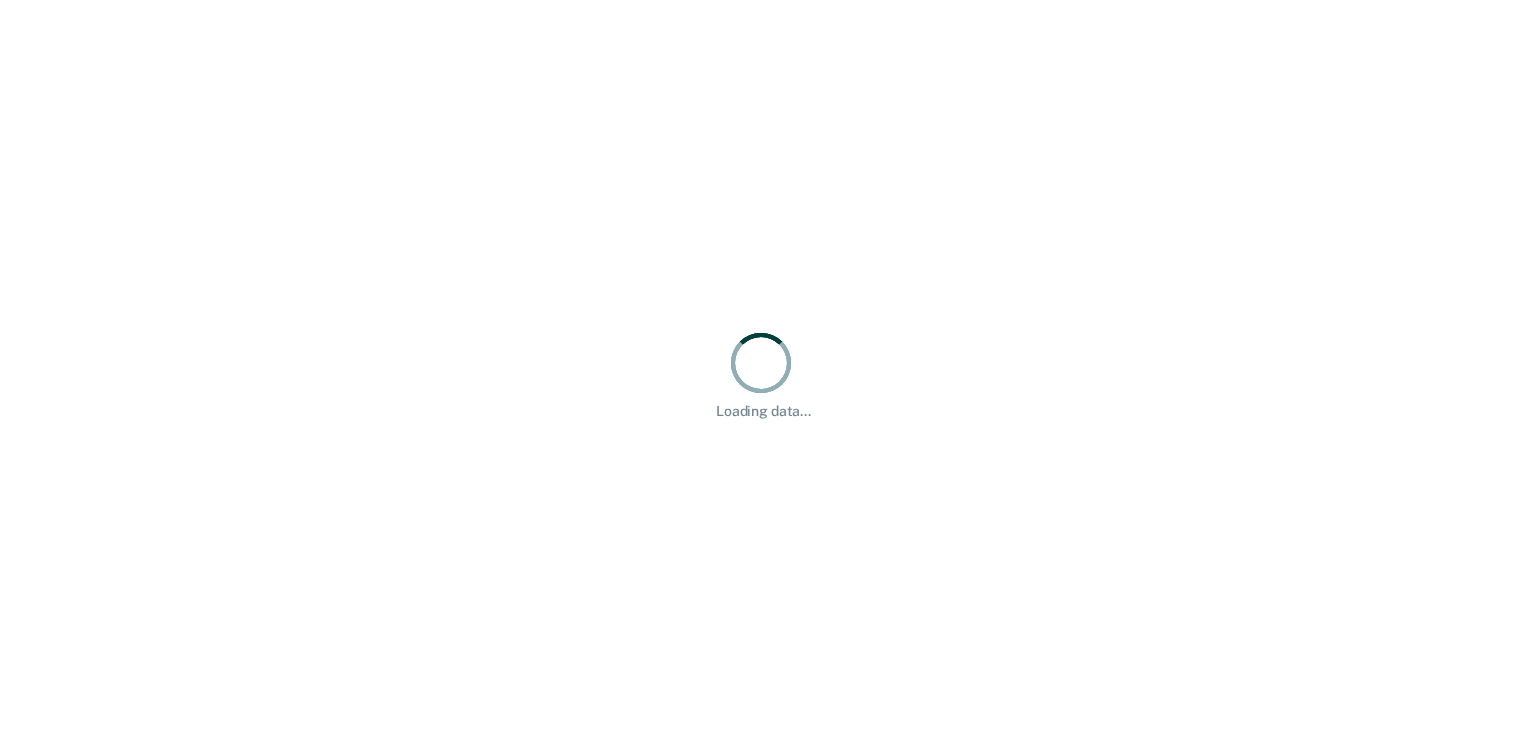 scroll, scrollTop: 0, scrollLeft: 0, axis: both 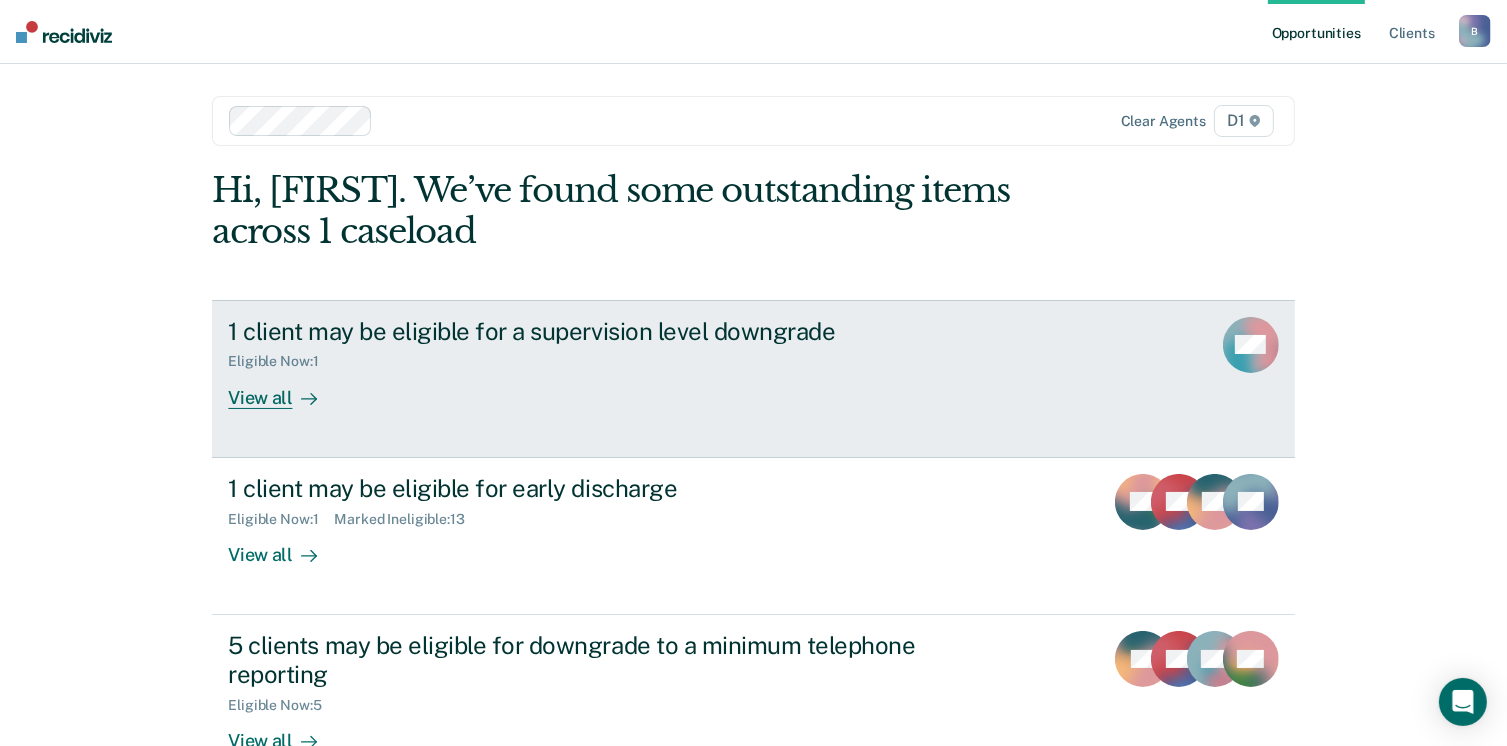 click on "View all" at bounding box center (284, 389) 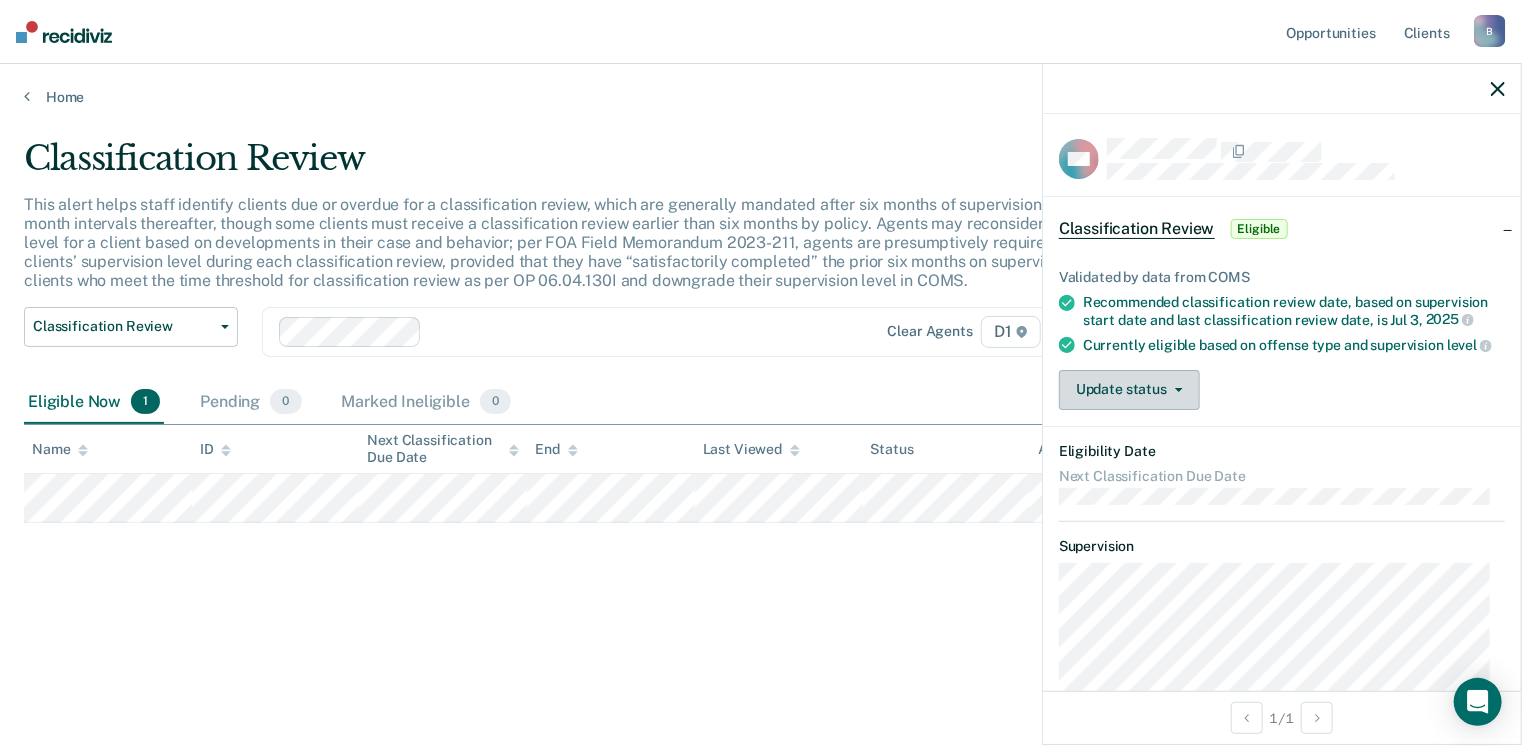 click on "Update status" at bounding box center [1129, 390] 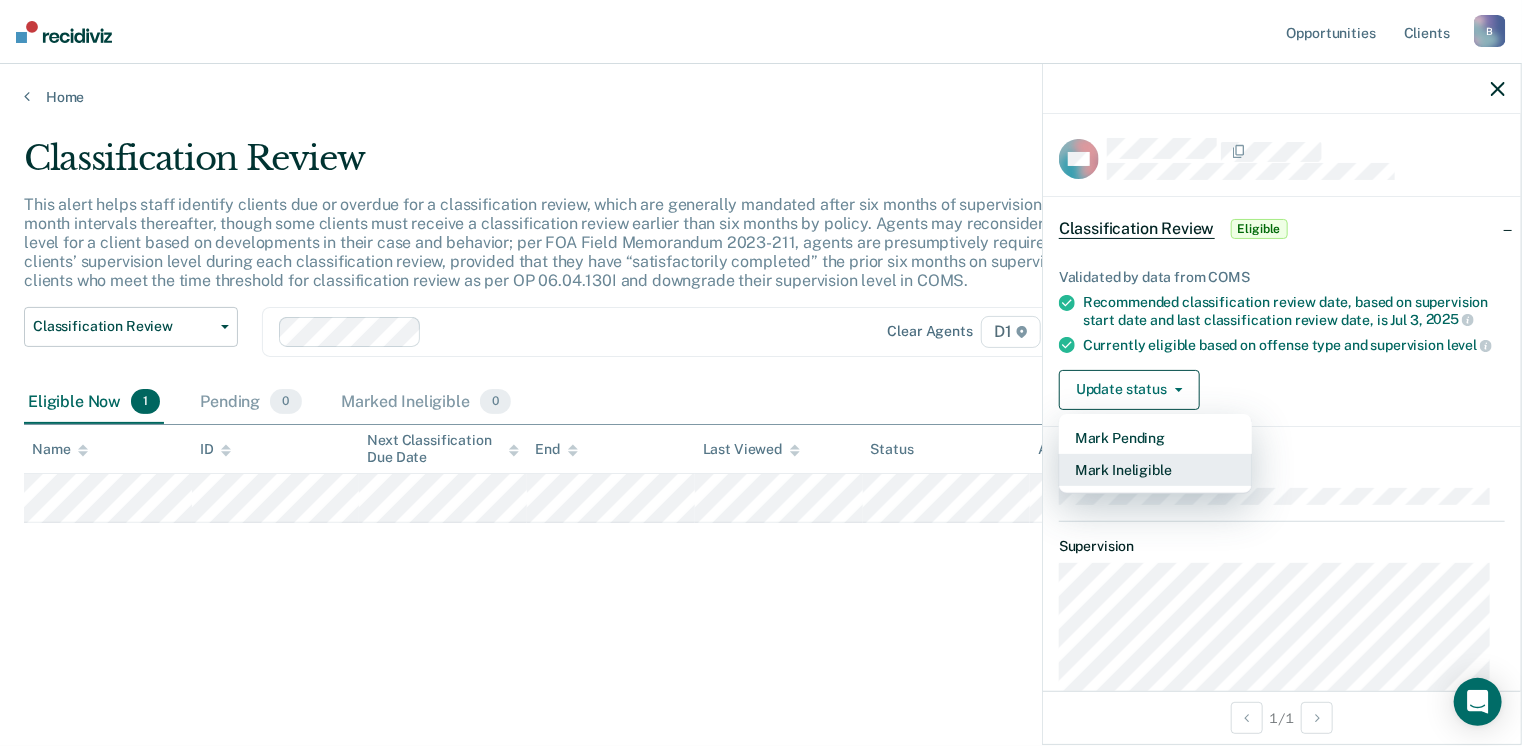 click on "Mark Ineligible" at bounding box center [1155, 470] 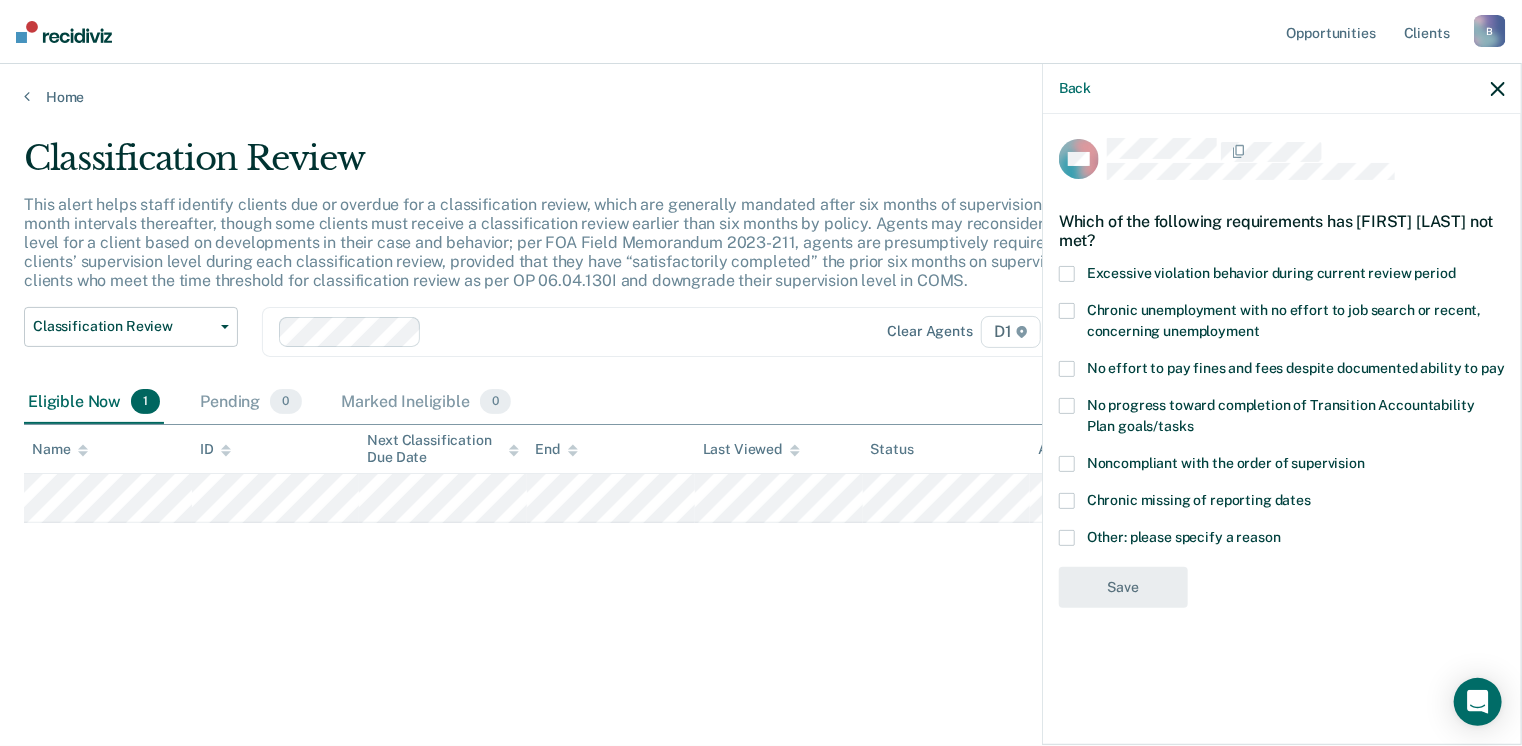 click at bounding box center (1067, 538) 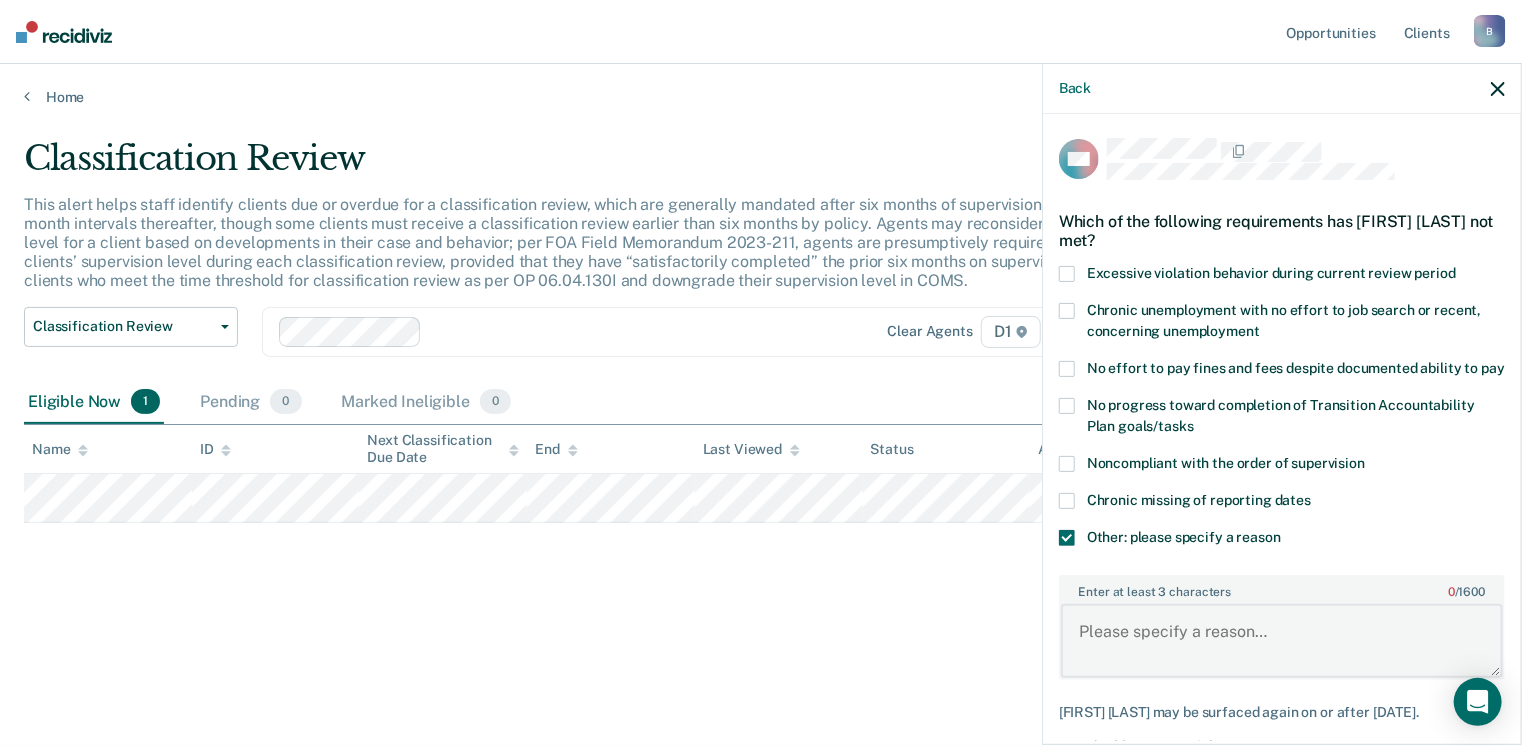 click on "Enter at least 3 characters 0  /  1600" at bounding box center (1282, 641) 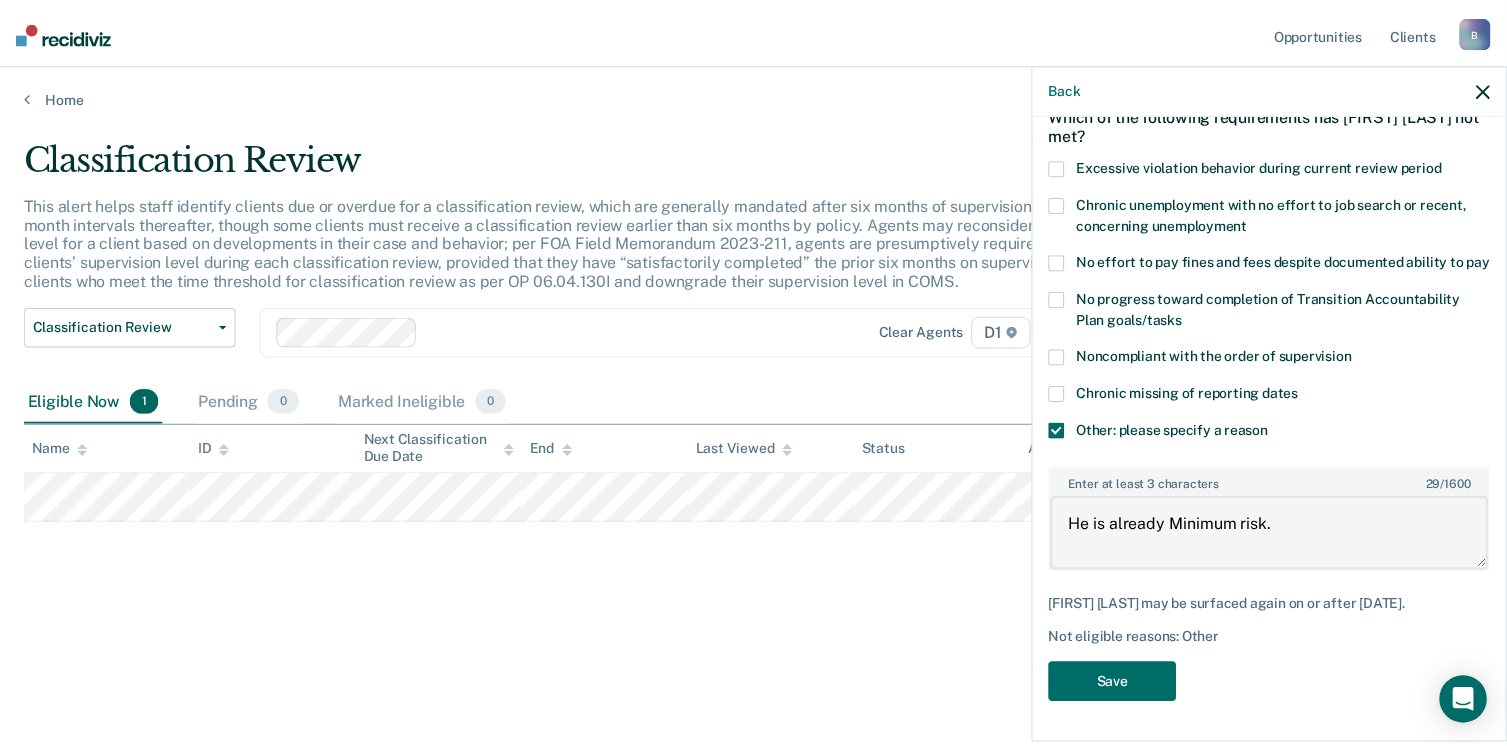 scroll, scrollTop: 123, scrollLeft: 0, axis: vertical 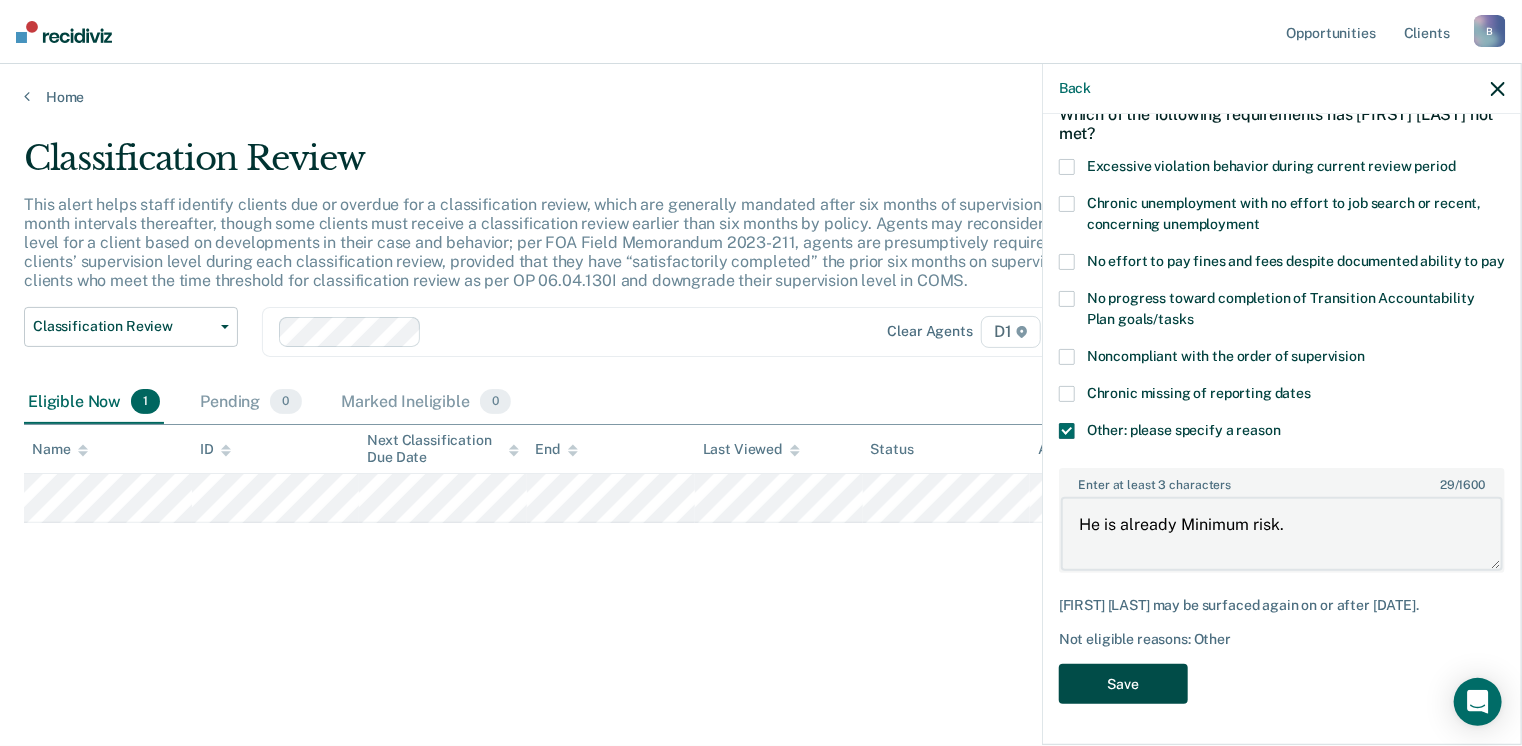 type on "He is already Minimum risk." 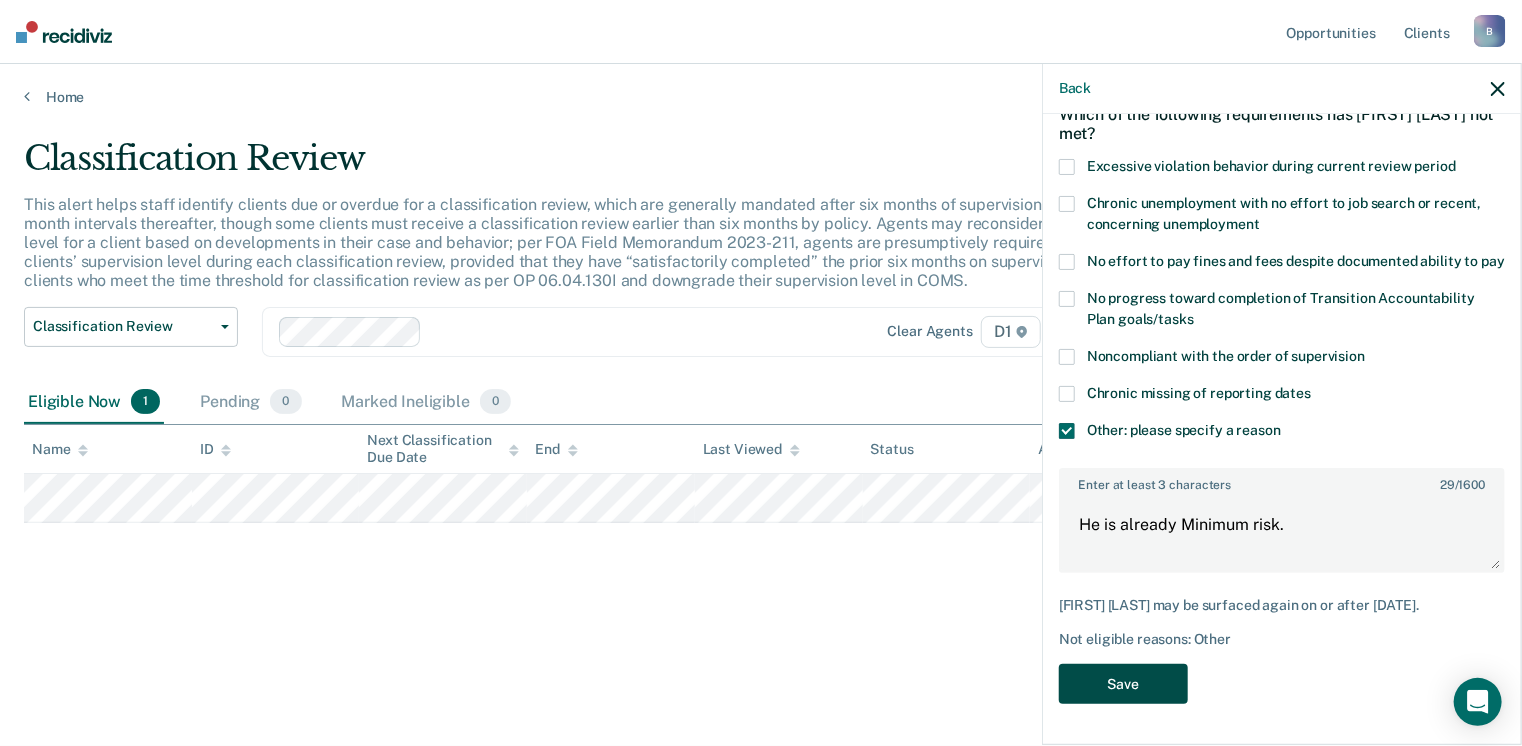 click on "Save" at bounding box center (1123, 684) 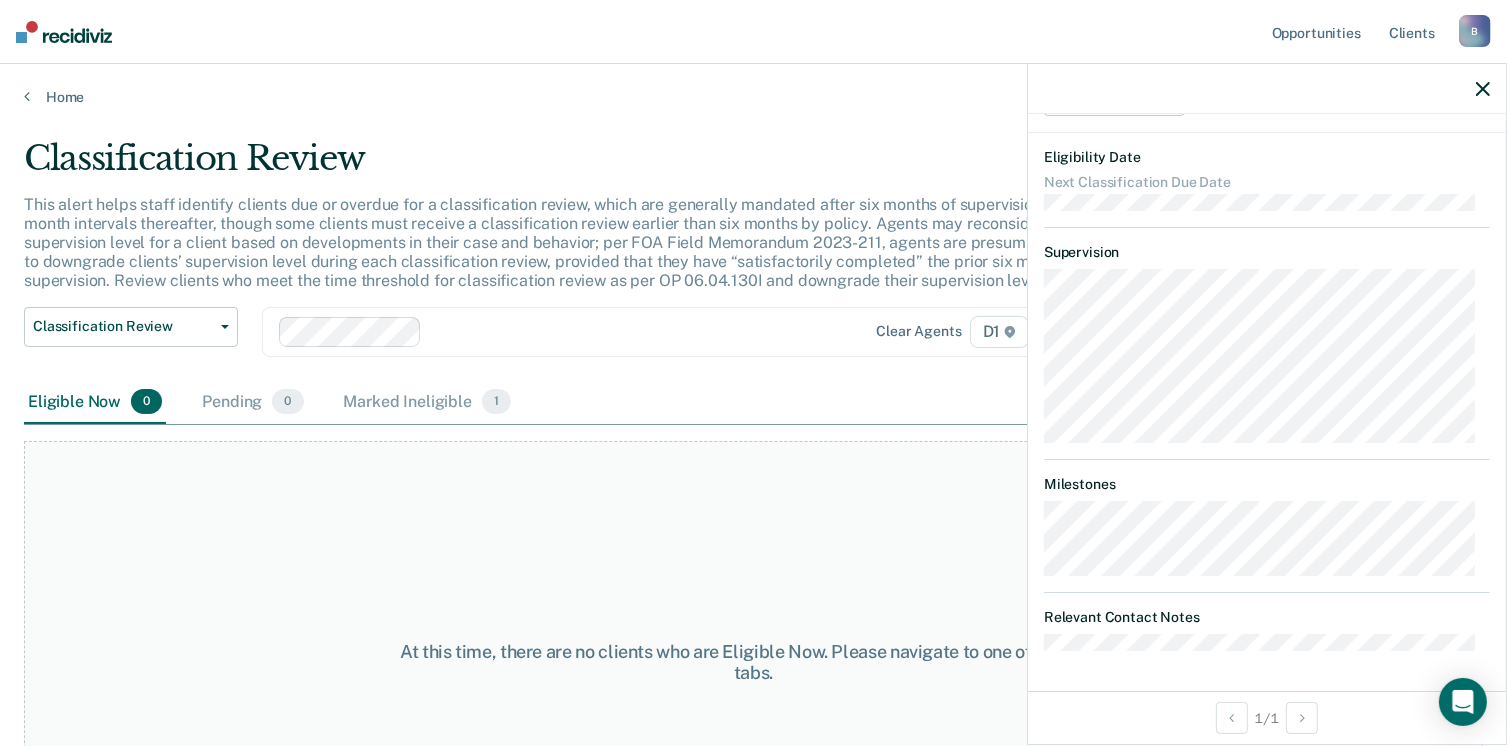 scroll, scrollTop: 485, scrollLeft: 0, axis: vertical 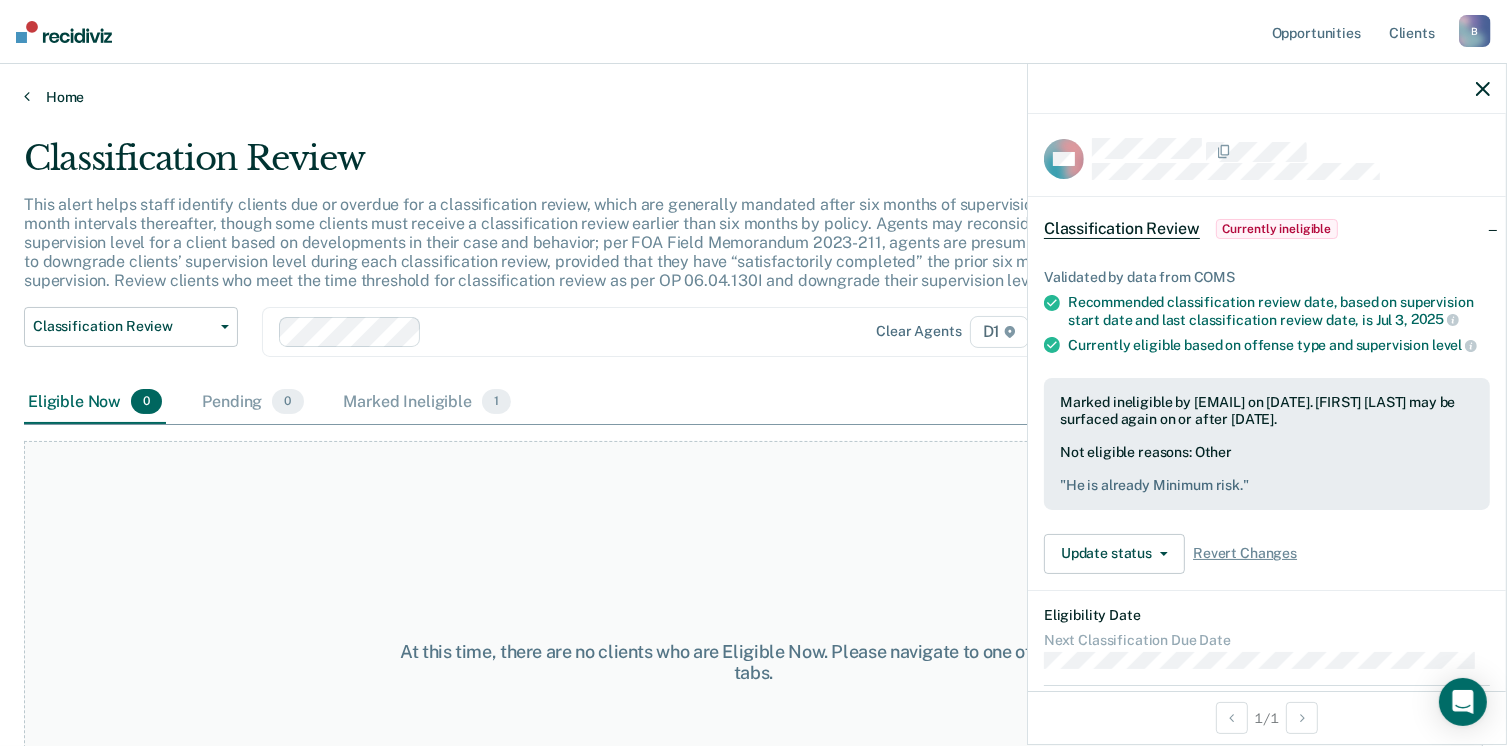 click on "Home" at bounding box center [753, 85] 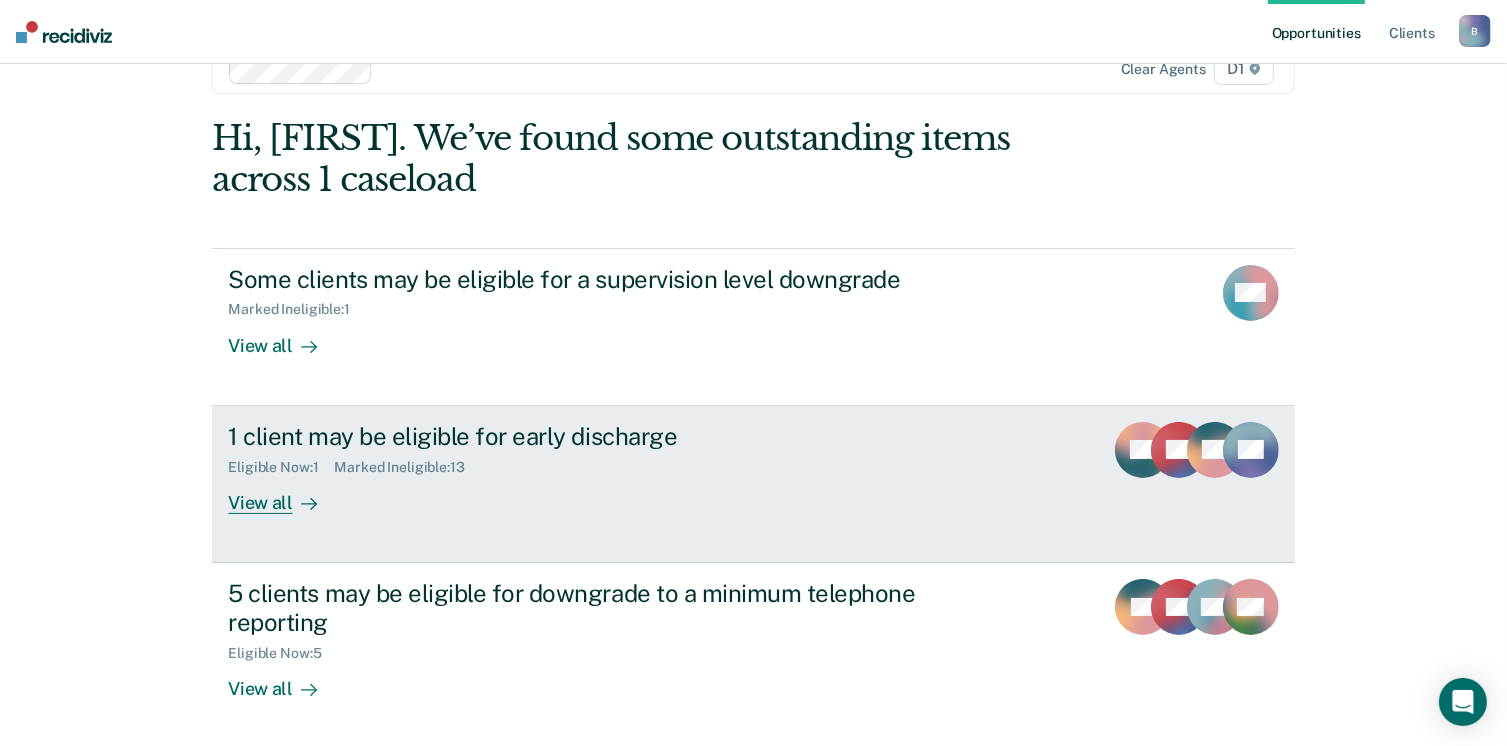 scroll, scrollTop: 100, scrollLeft: 0, axis: vertical 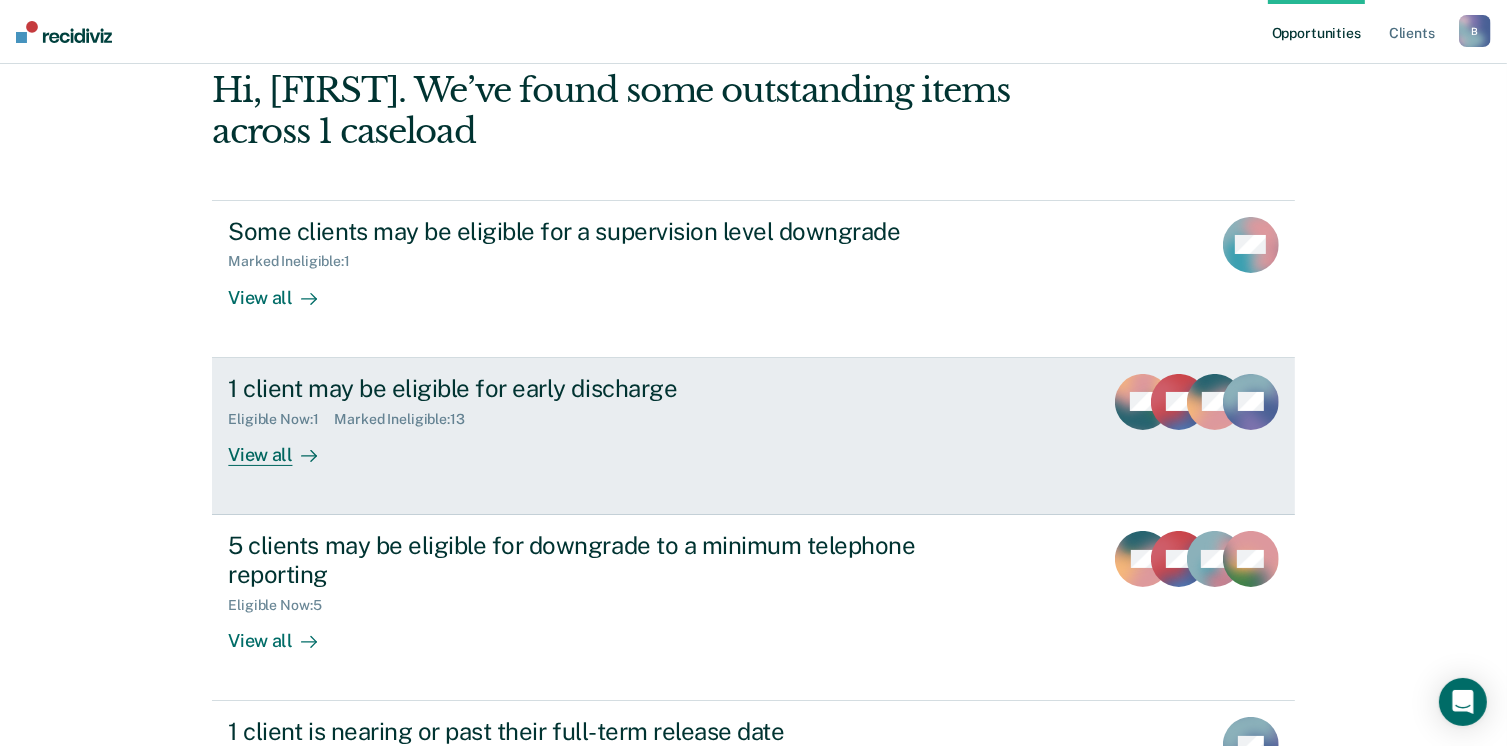 click on "View all" at bounding box center [284, 446] 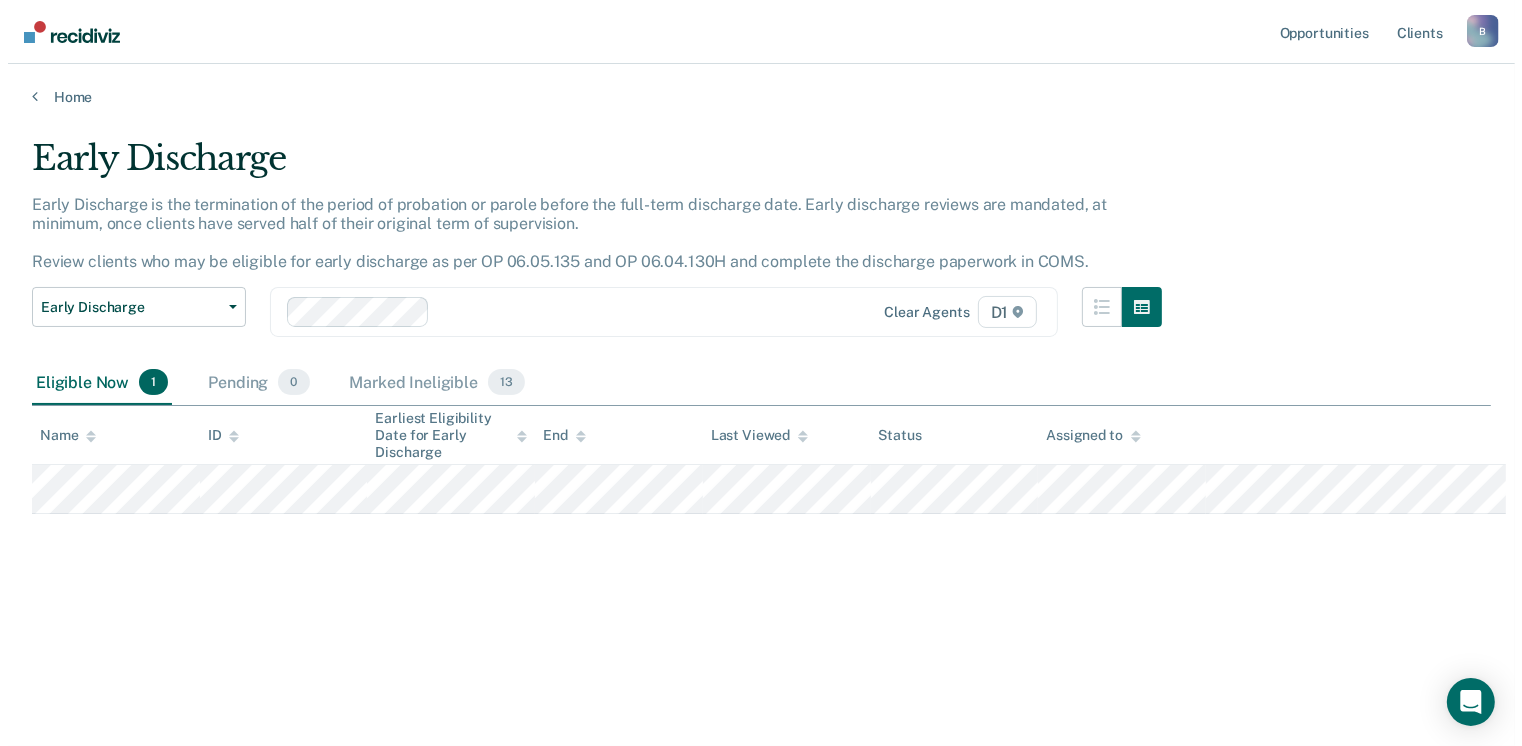 scroll, scrollTop: 0, scrollLeft: 0, axis: both 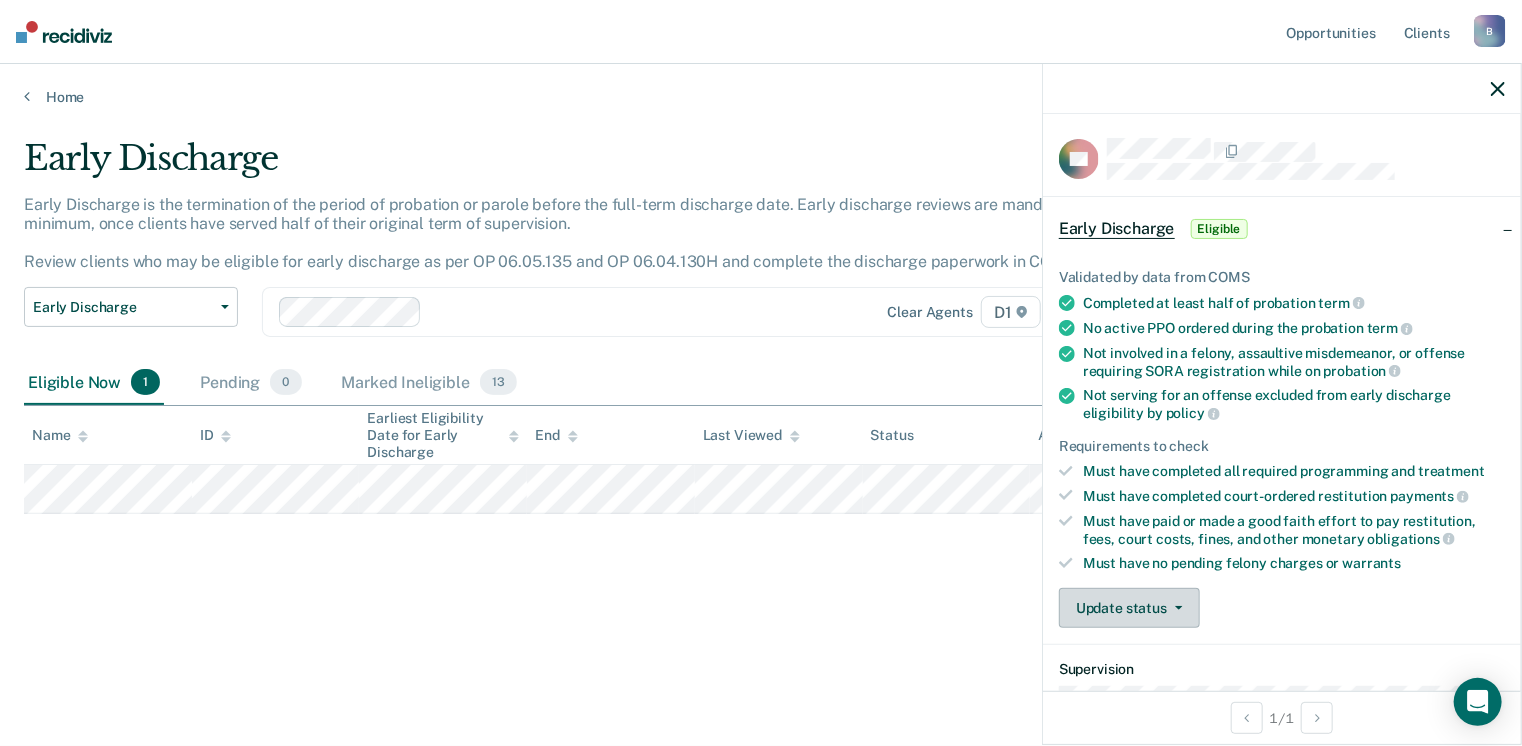 click on "Update status" at bounding box center [1129, 608] 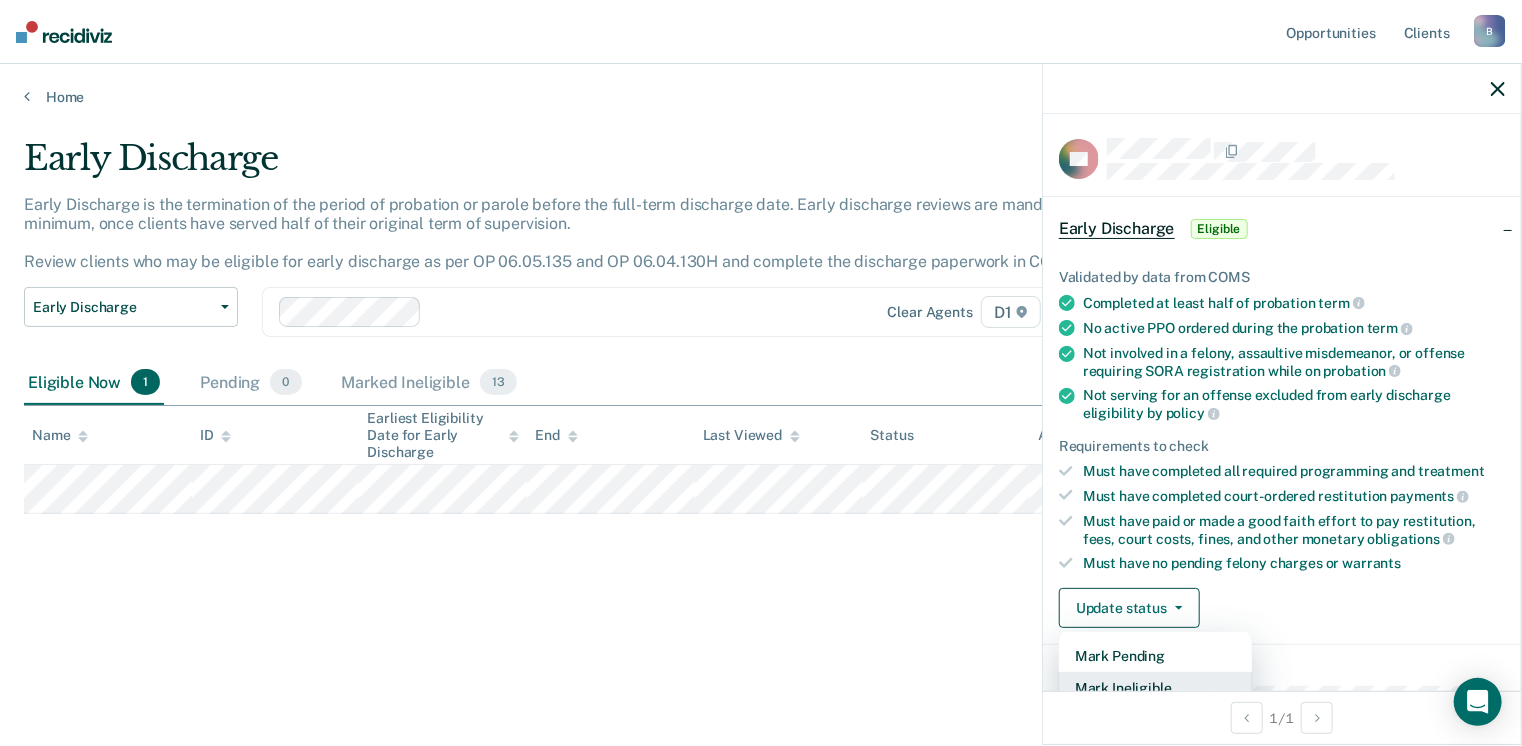scroll, scrollTop: 5, scrollLeft: 0, axis: vertical 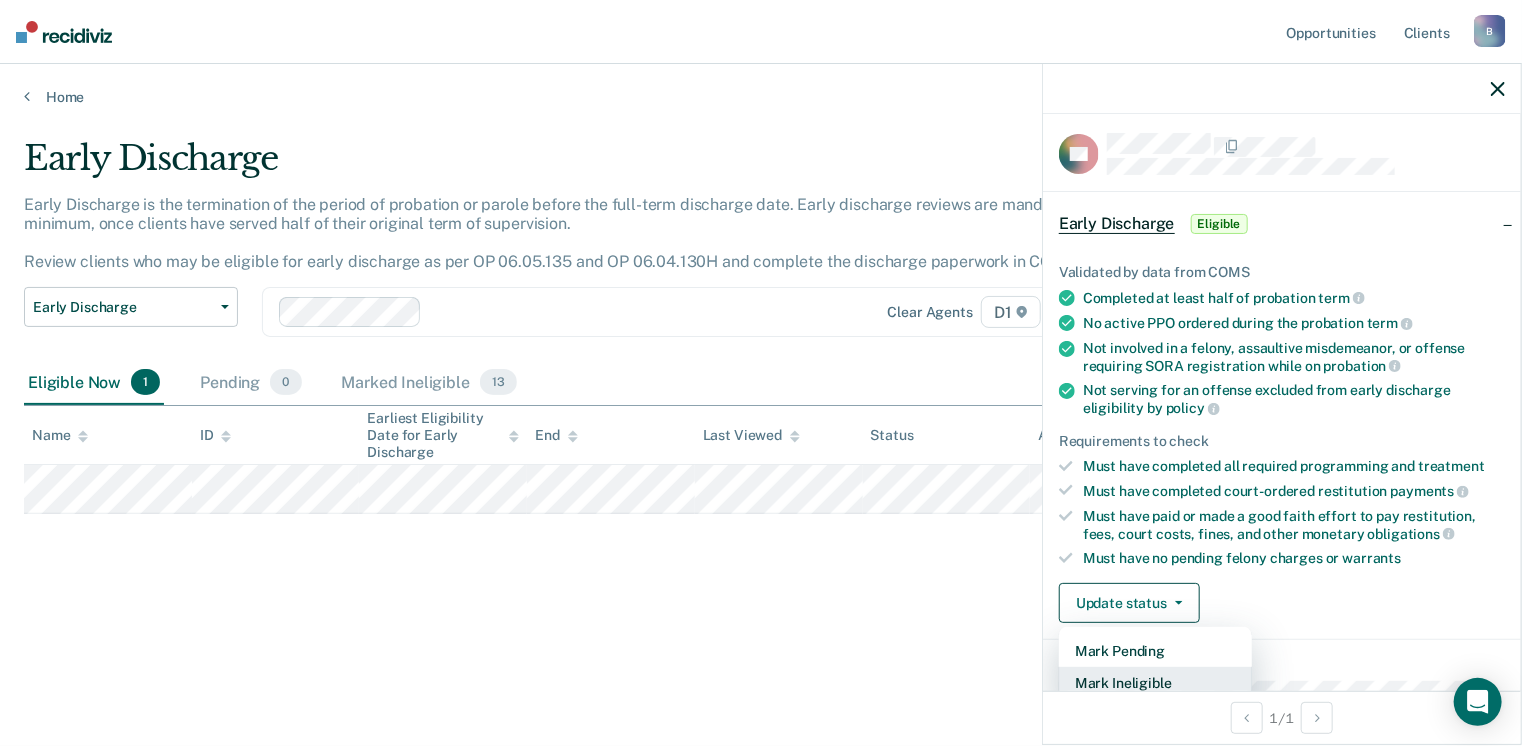 click on "Mark Ineligible" at bounding box center (1155, 683) 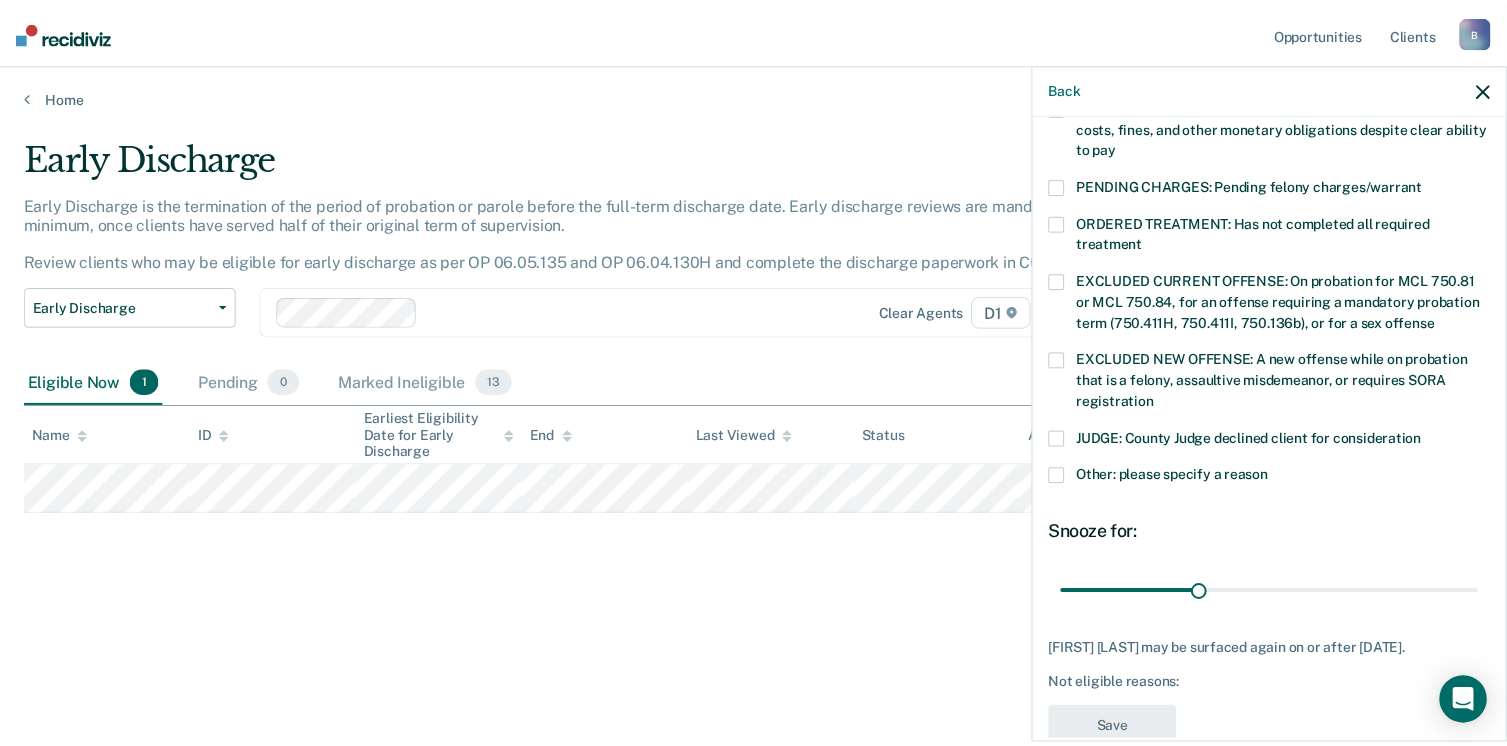 scroll, scrollTop: 605, scrollLeft: 0, axis: vertical 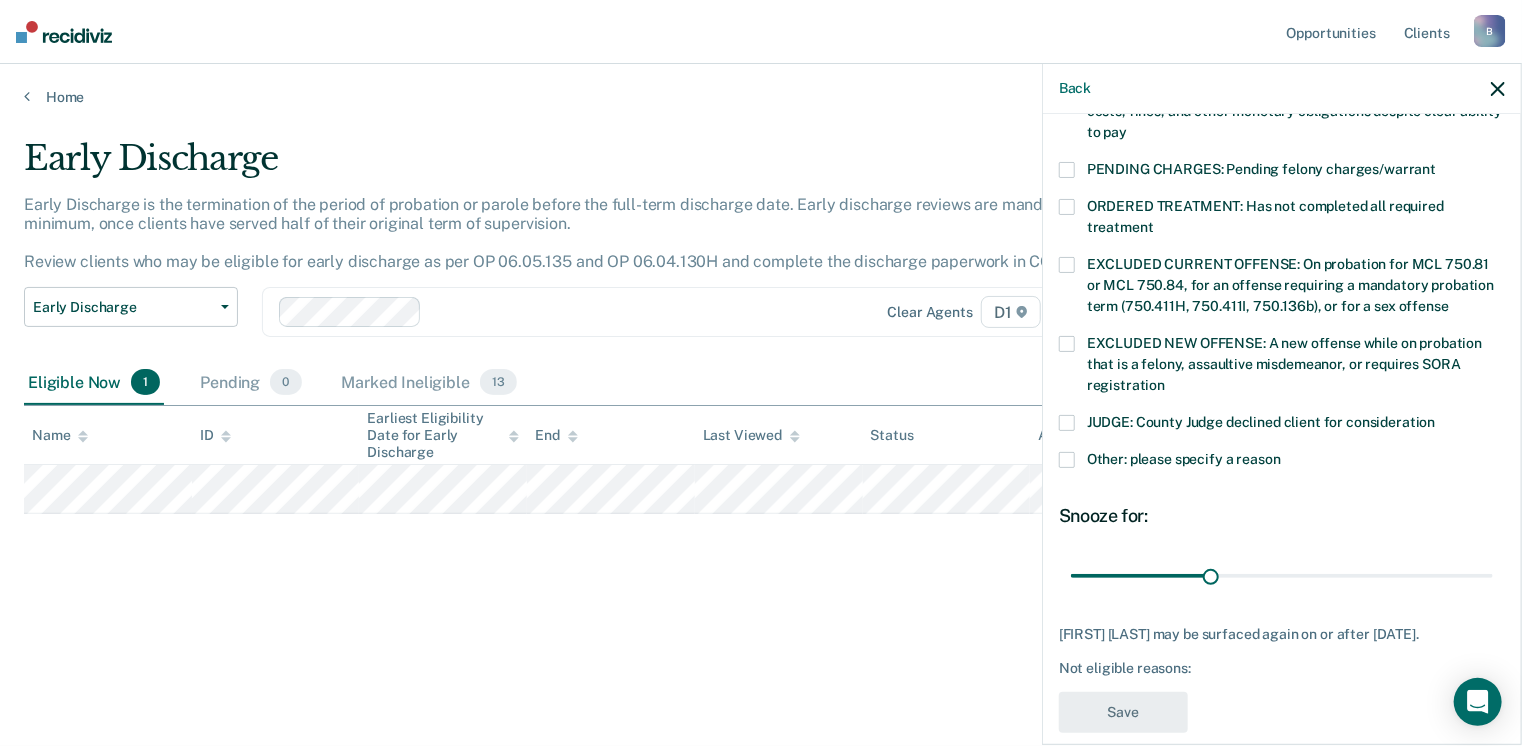 click at bounding box center [1067, 423] 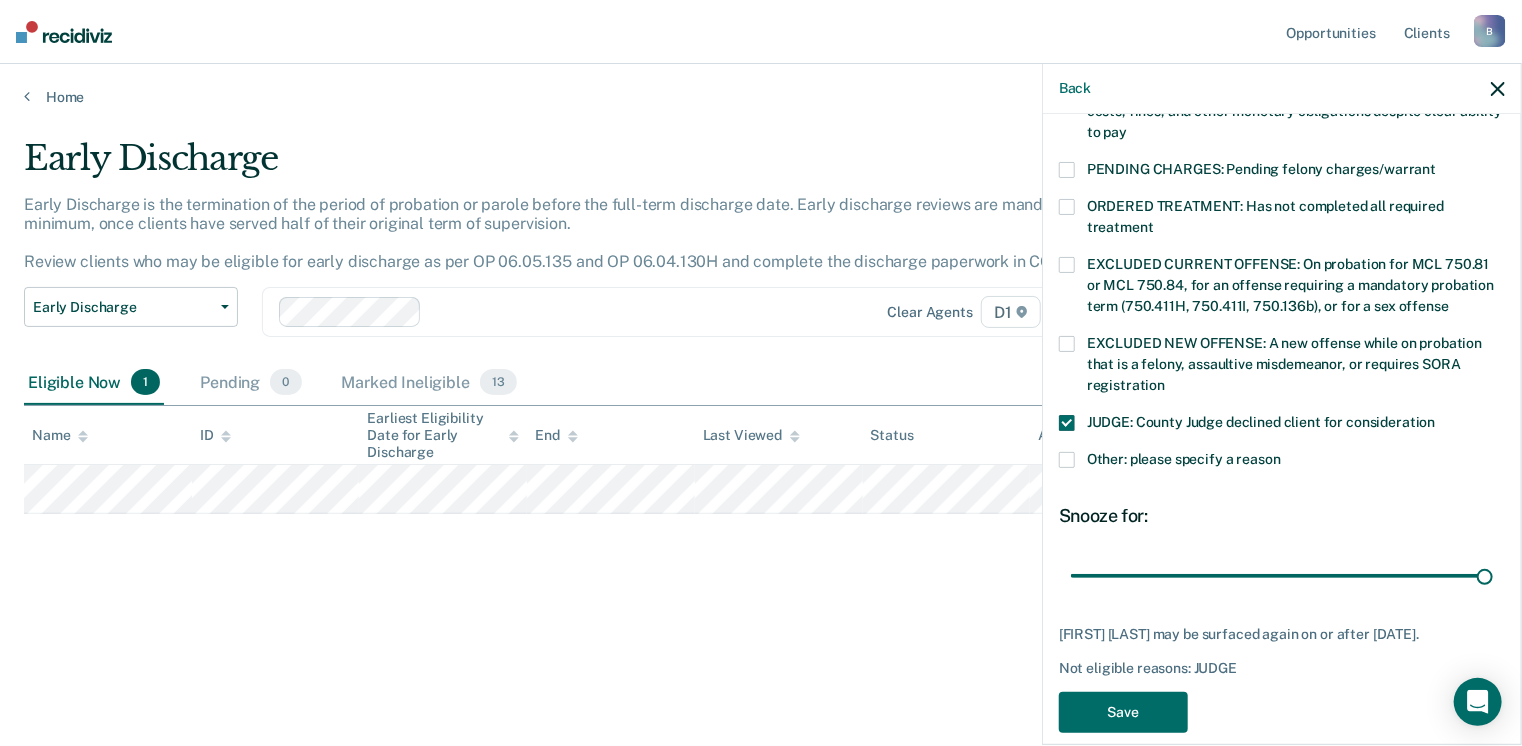 drag, startPoint x: 1209, startPoint y: 573, endPoint x: 1496, endPoint y: 603, distance: 288.5637 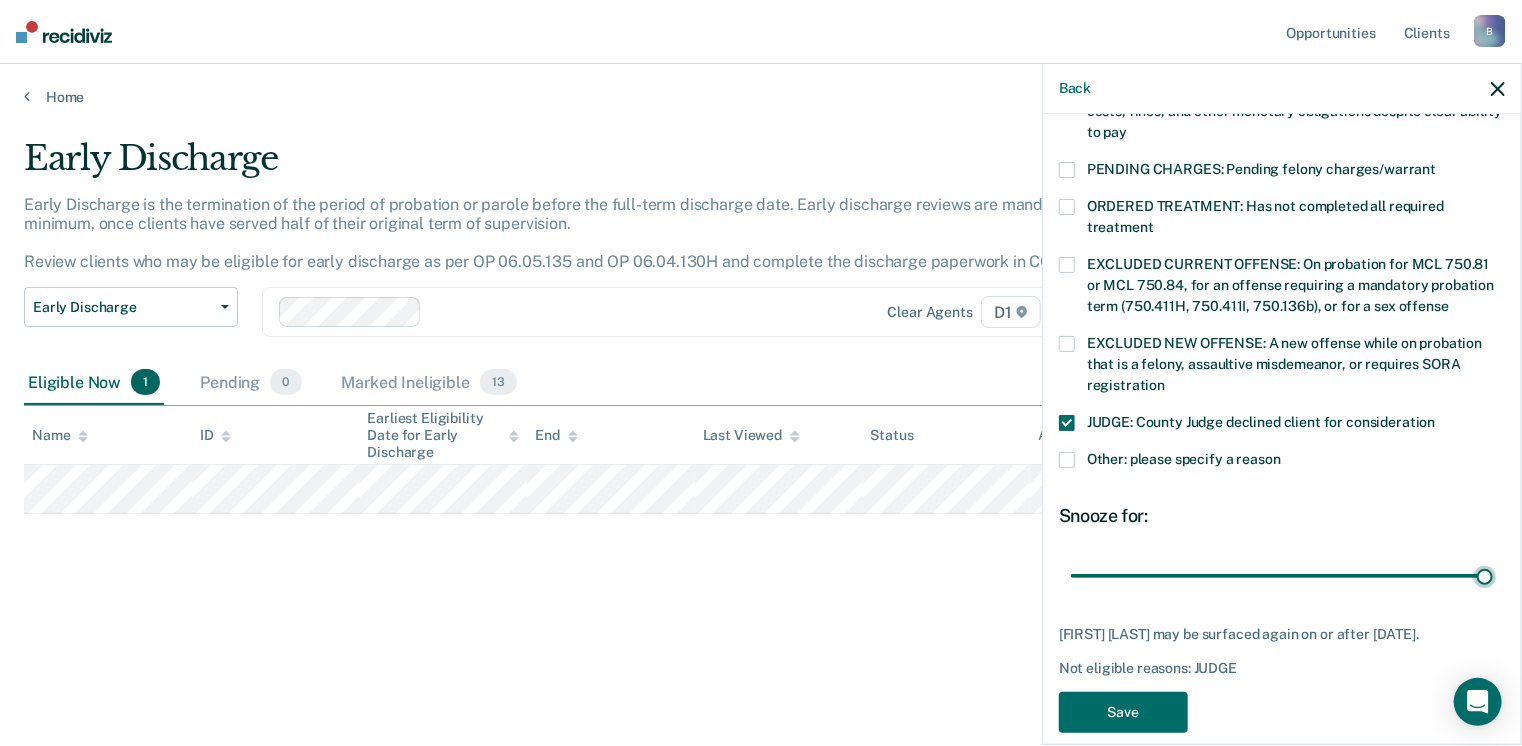 type on "90" 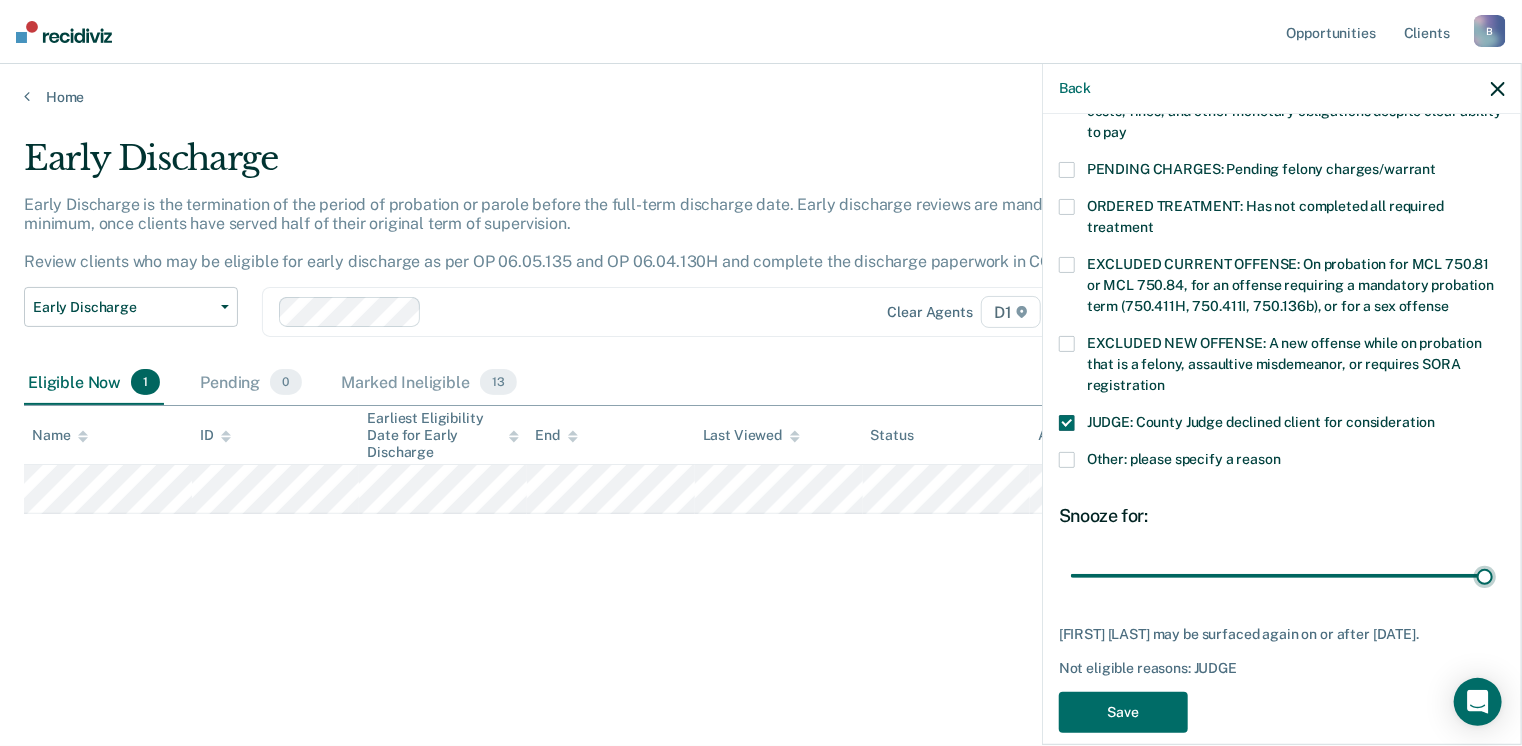 click at bounding box center [1282, 576] 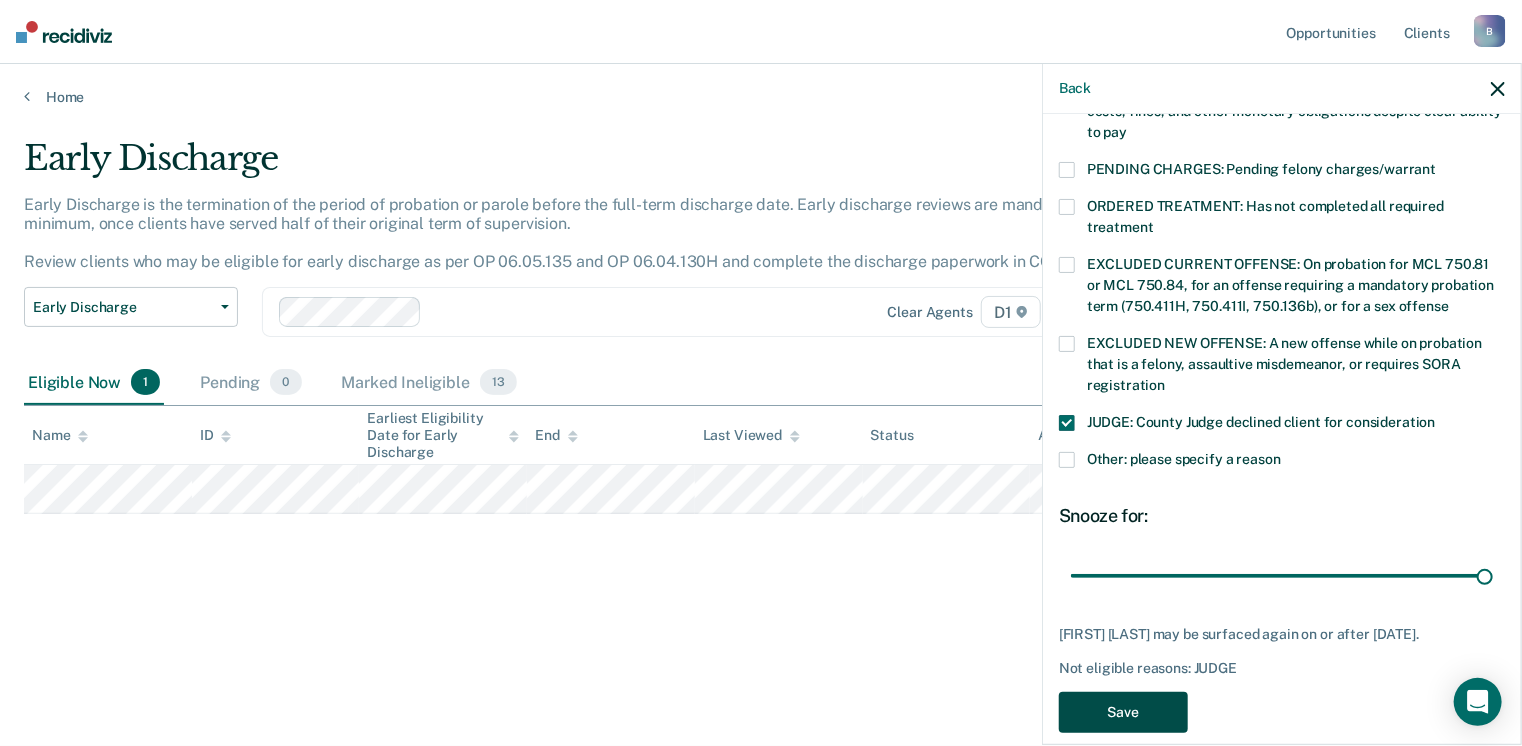 click on "Save" at bounding box center [1123, 712] 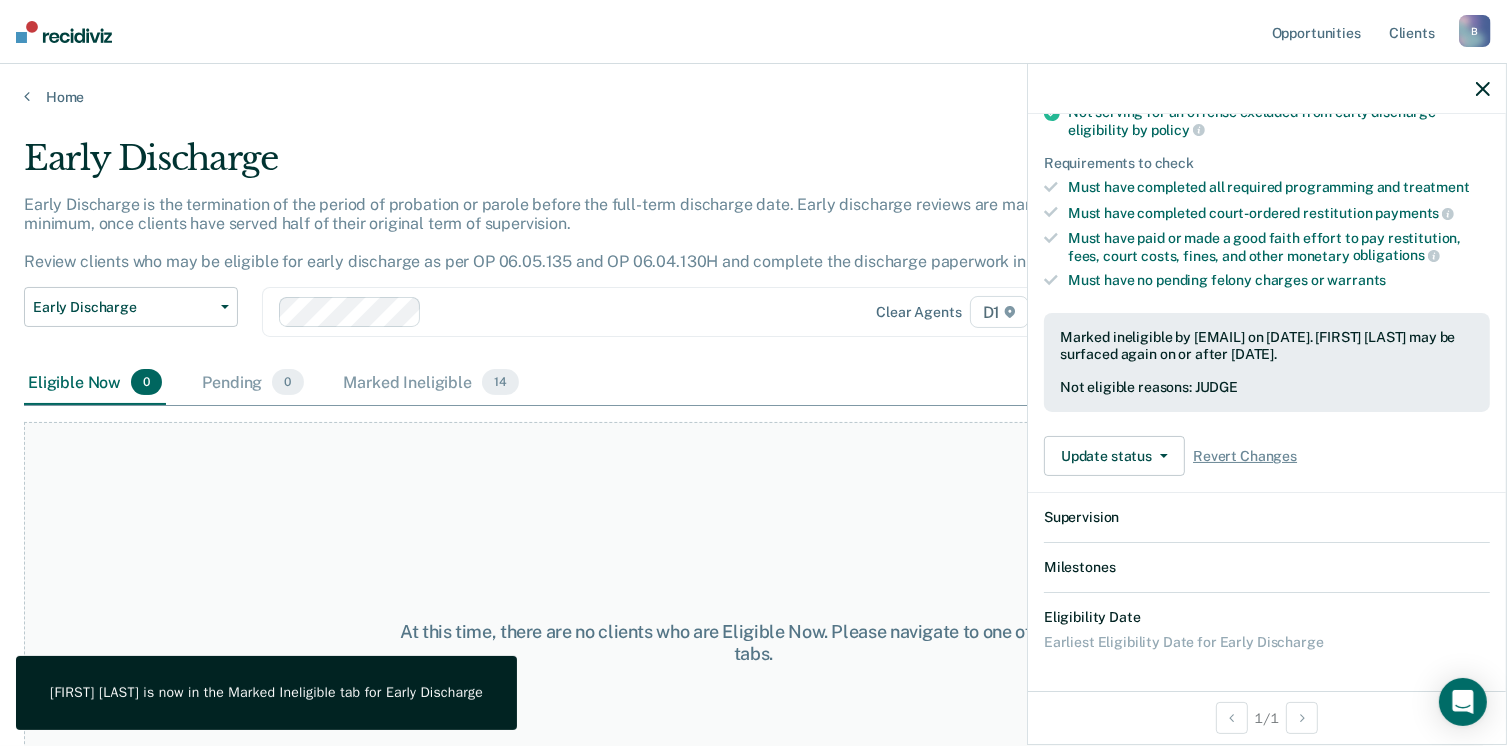 scroll, scrollTop: 519, scrollLeft: 0, axis: vertical 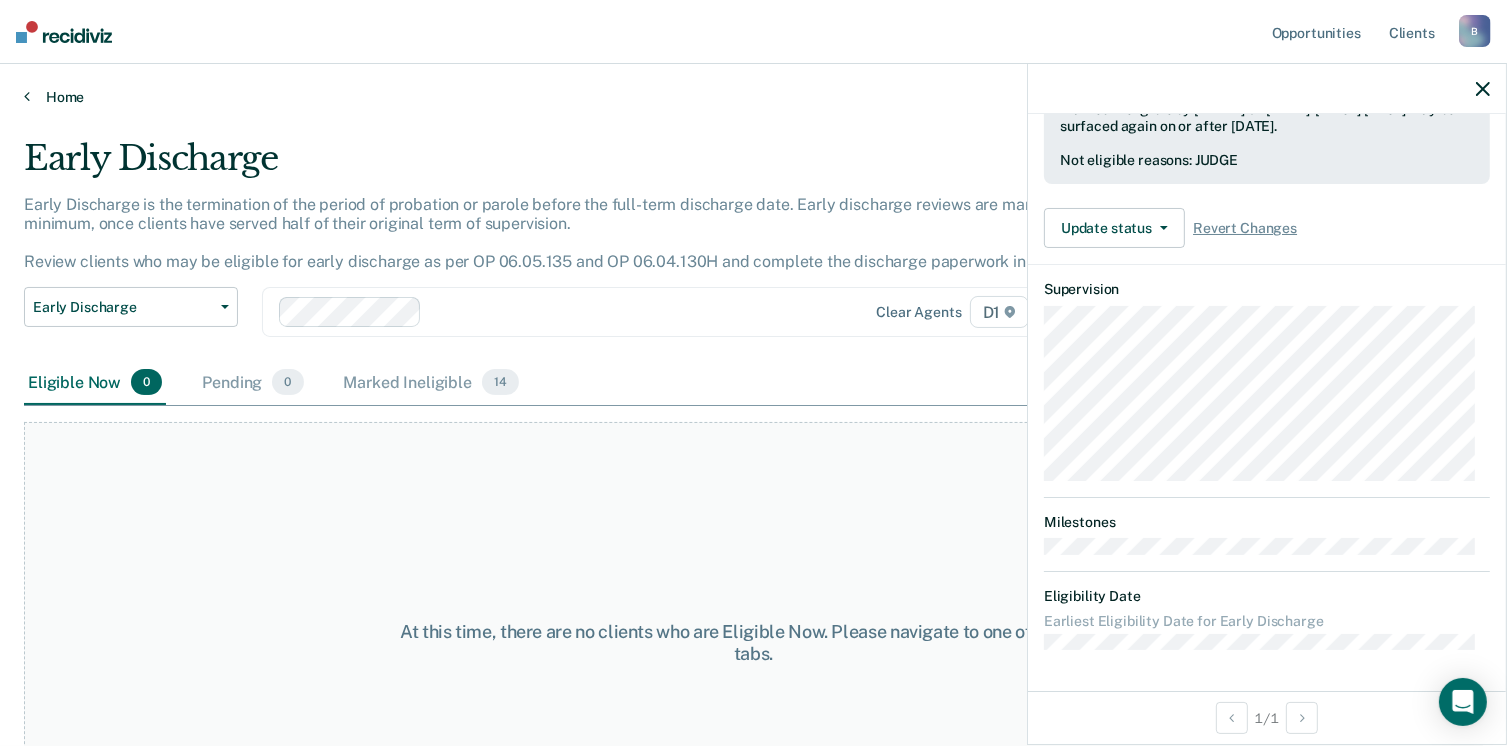 click at bounding box center (27, 96) 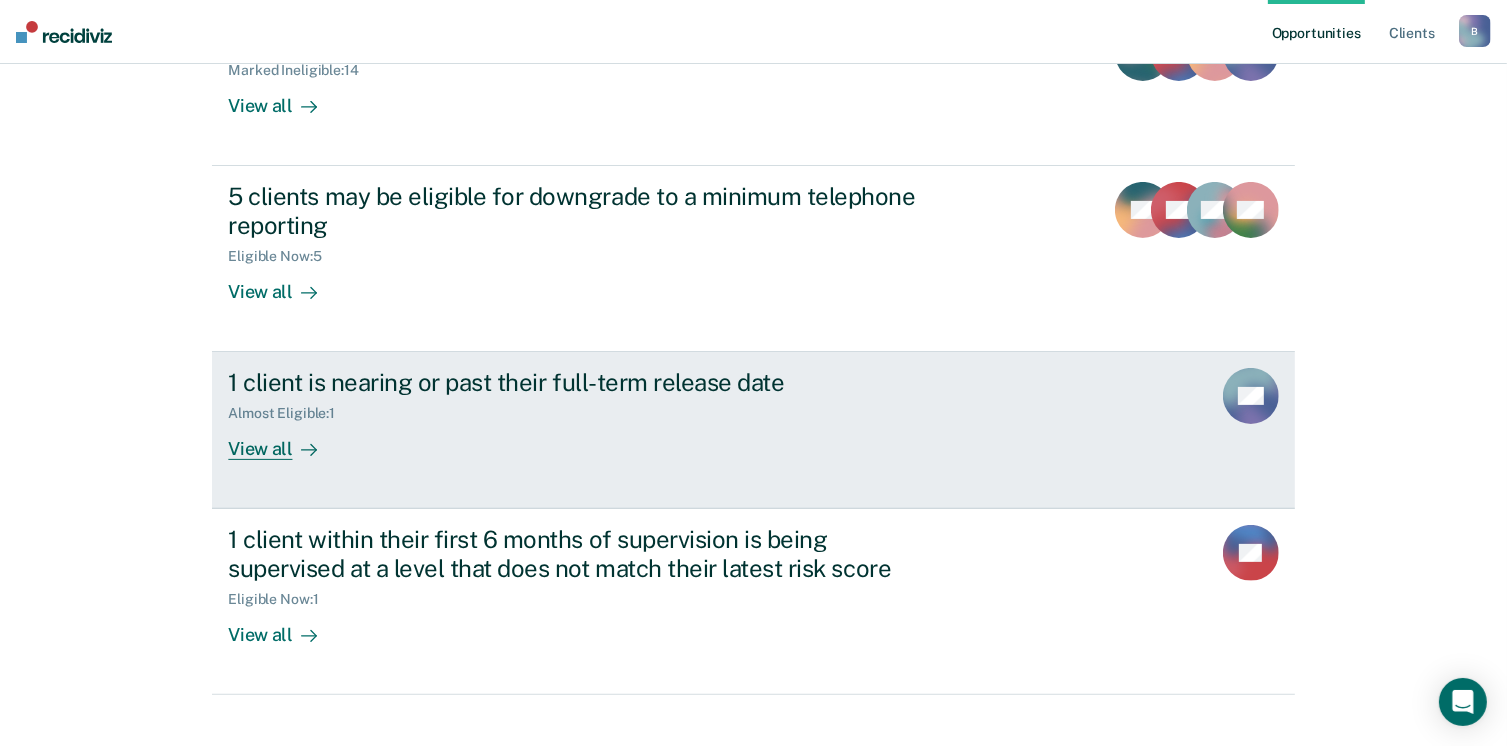 scroll, scrollTop: 476, scrollLeft: 0, axis: vertical 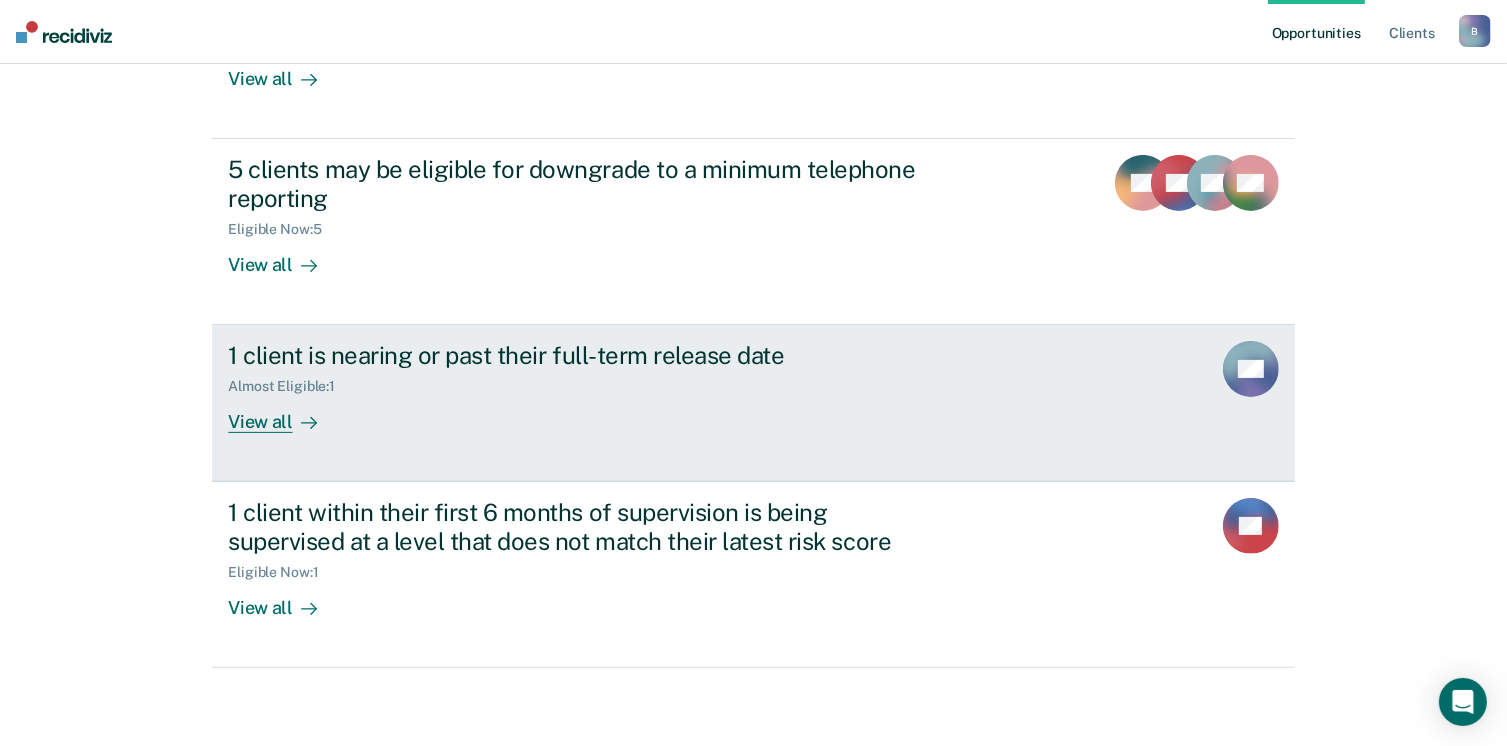 click on "View all" at bounding box center [284, 414] 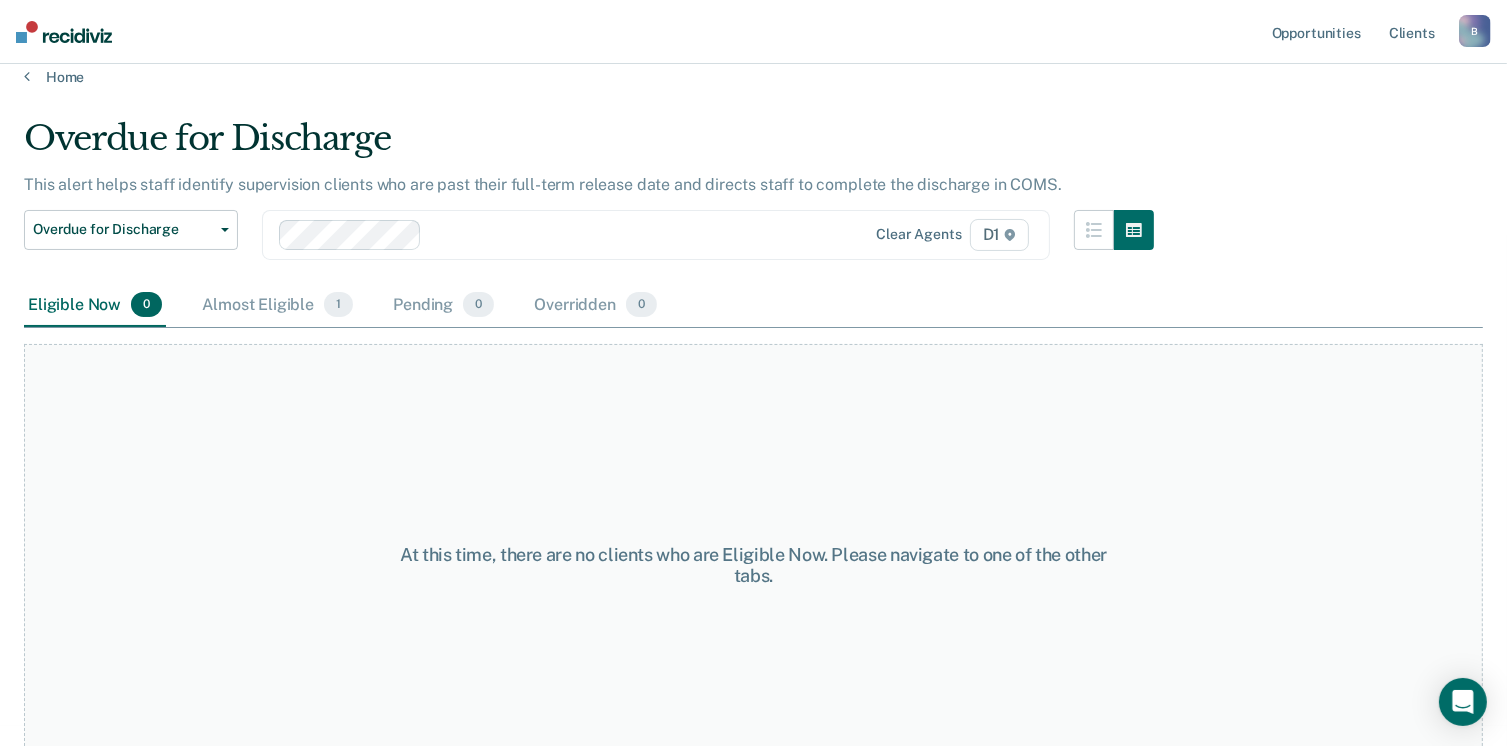 scroll, scrollTop: 0, scrollLeft: 0, axis: both 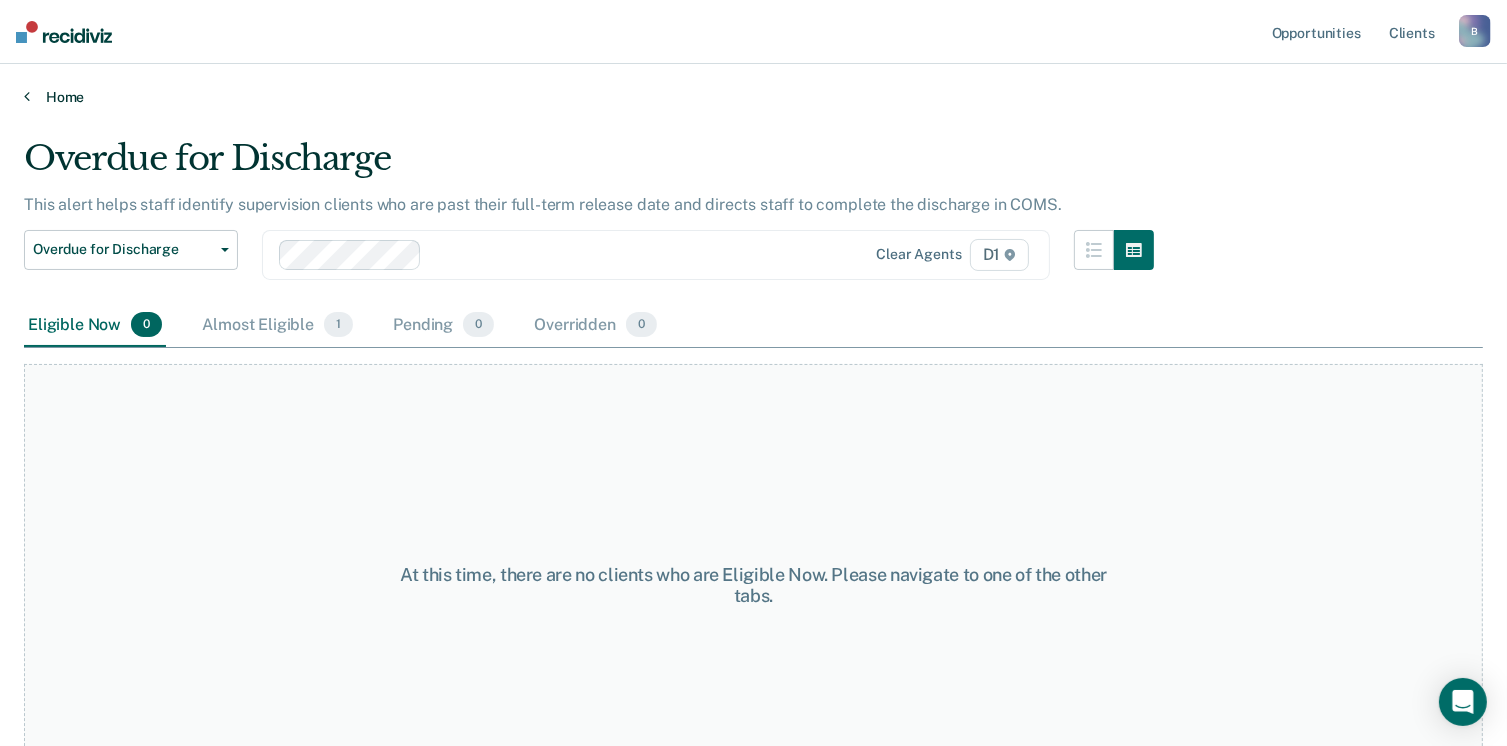click on "Home" at bounding box center [753, 97] 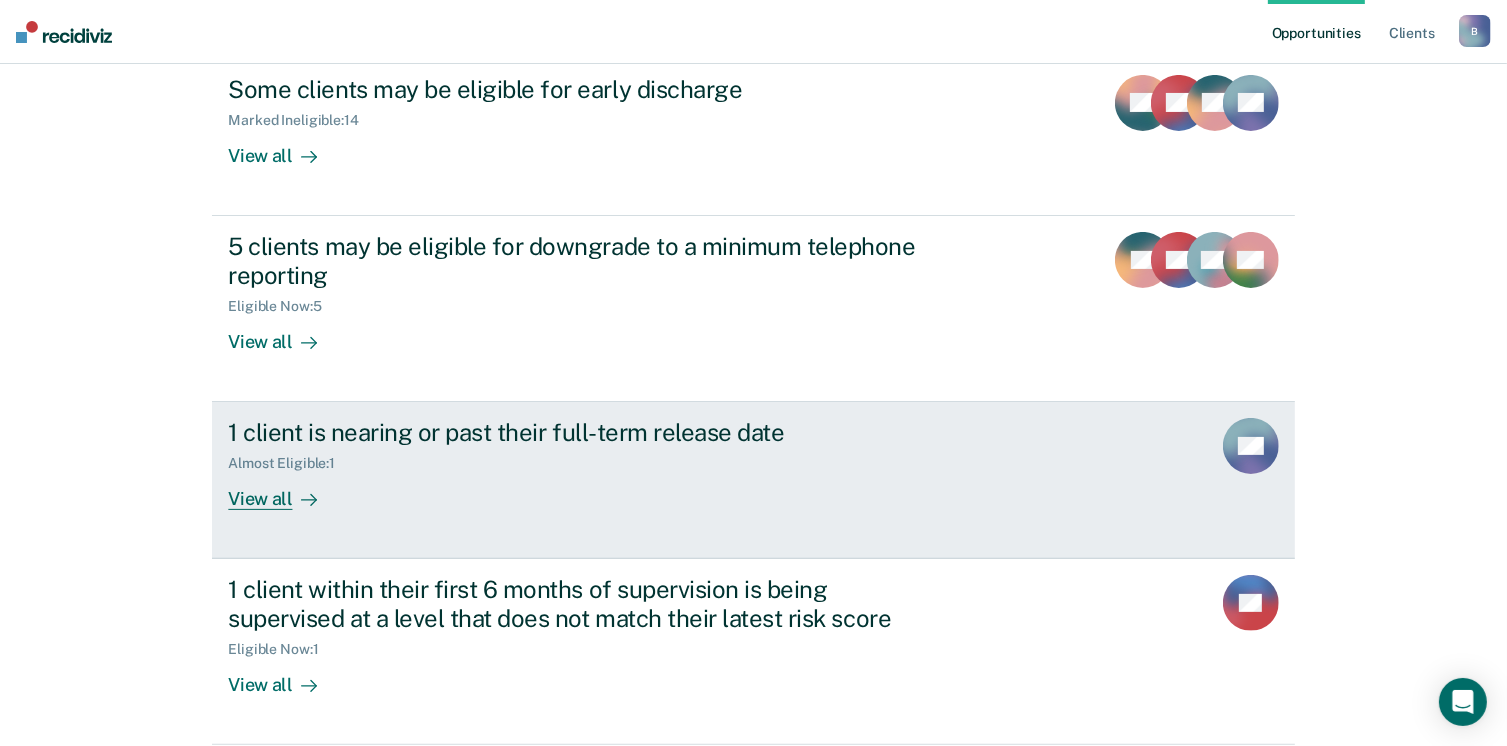scroll, scrollTop: 400, scrollLeft: 0, axis: vertical 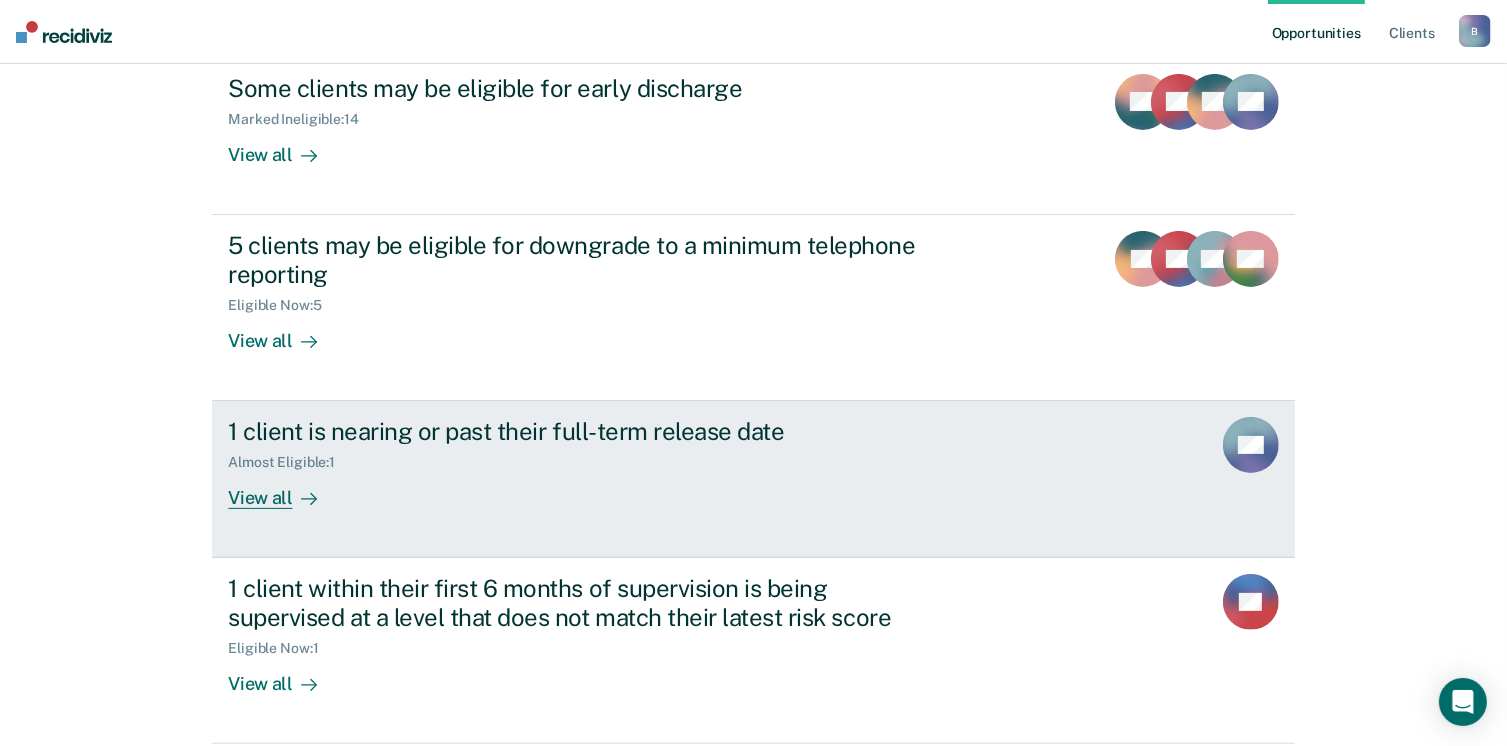 click on "View all" at bounding box center [284, 490] 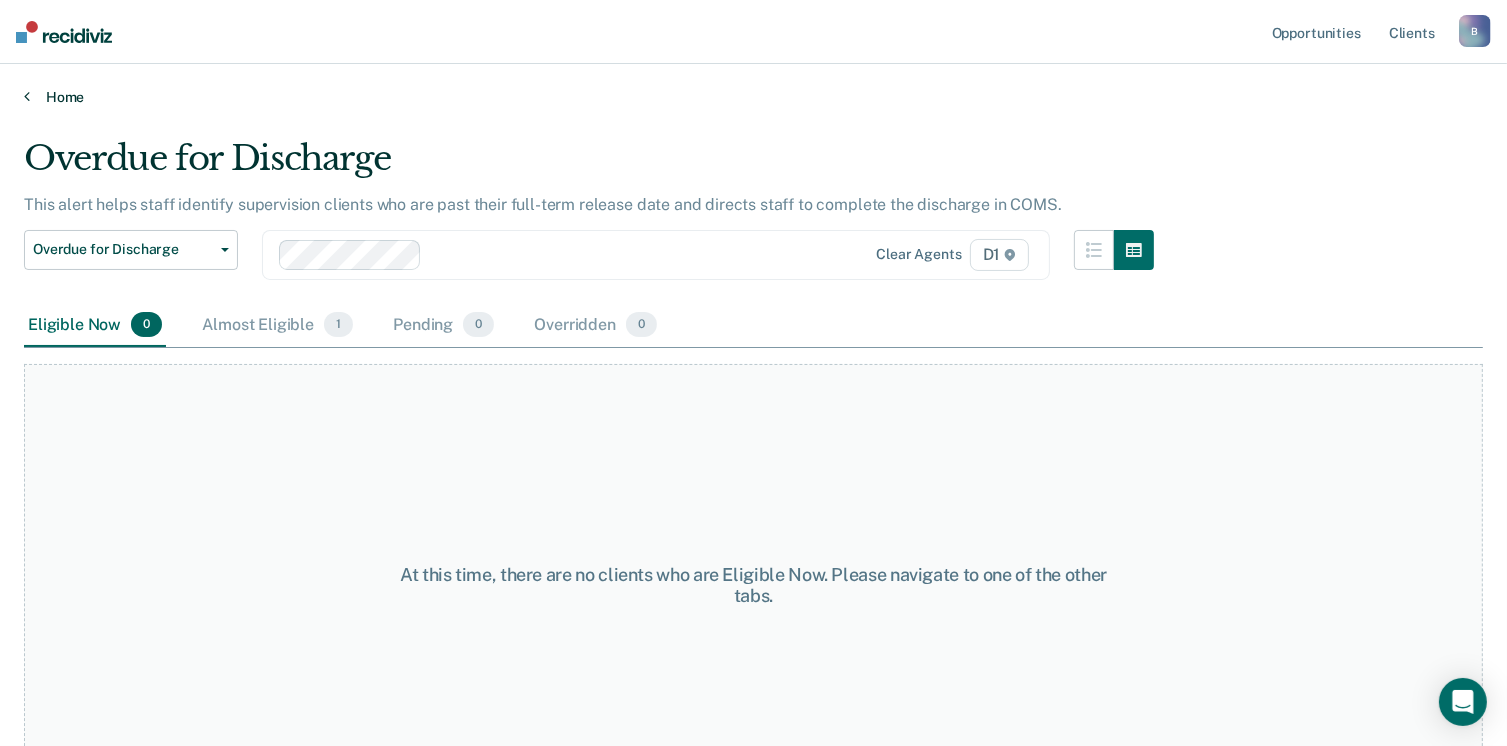 click at bounding box center [27, 96] 